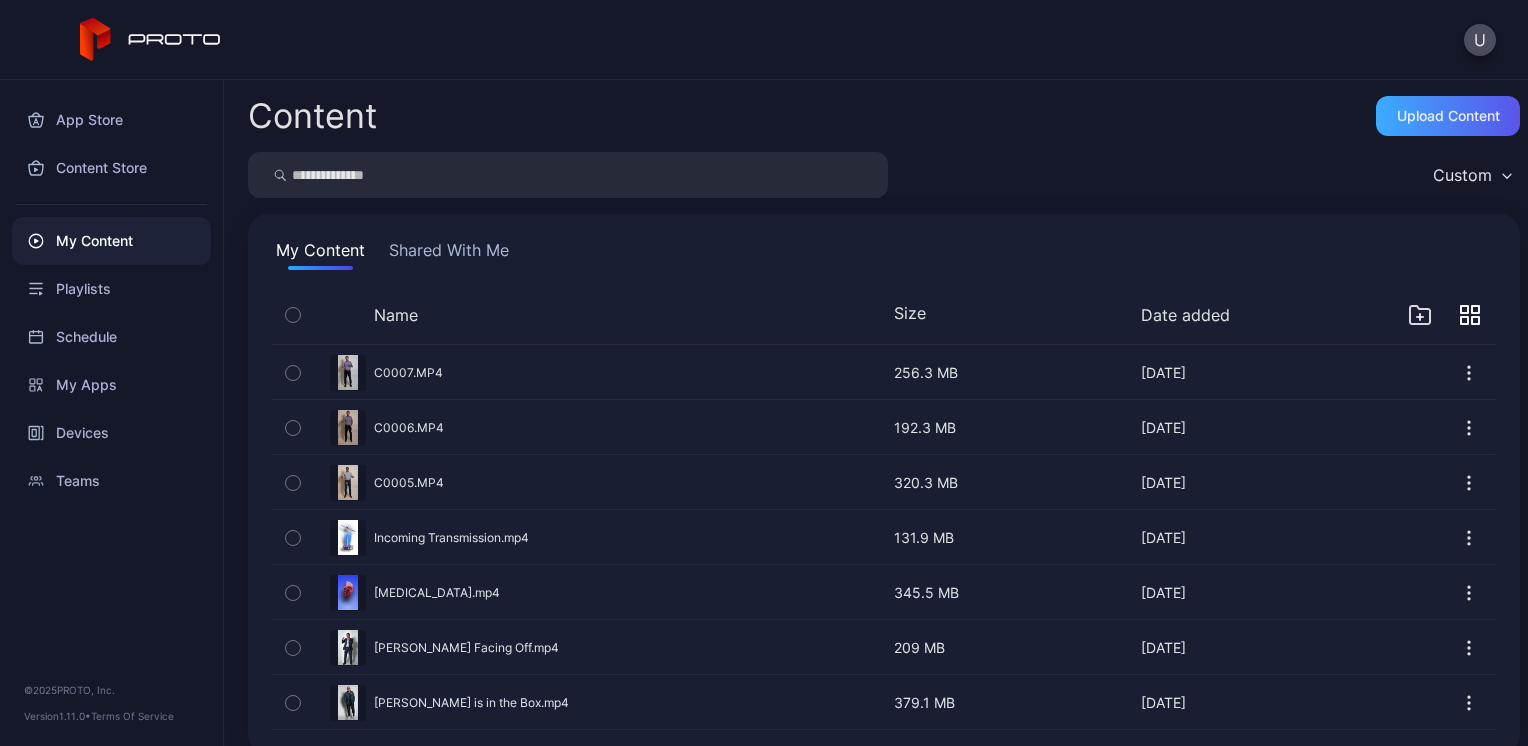 scroll, scrollTop: 0, scrollLeft: 0, axis: both 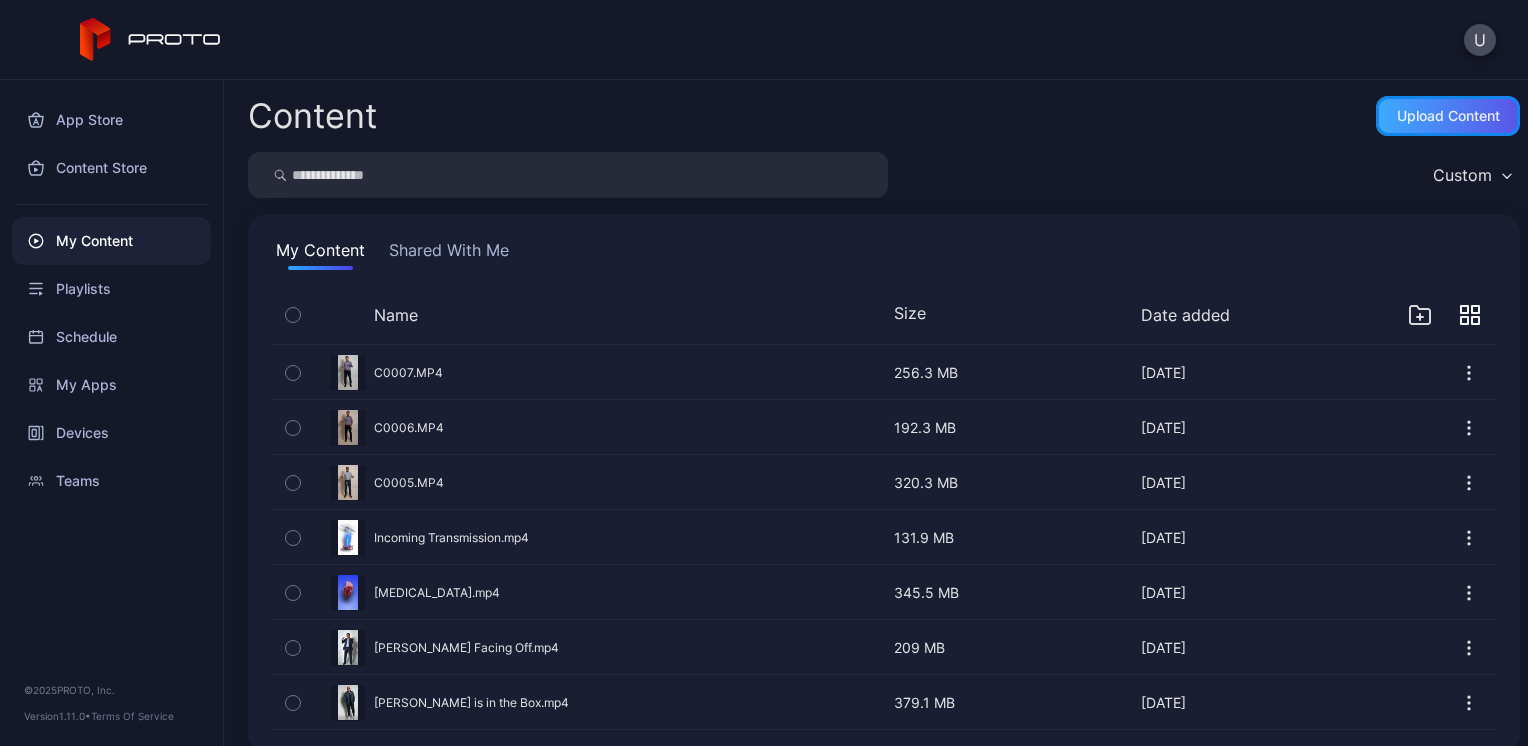 click on "Upload Content" at bounding box center [1448, 116] 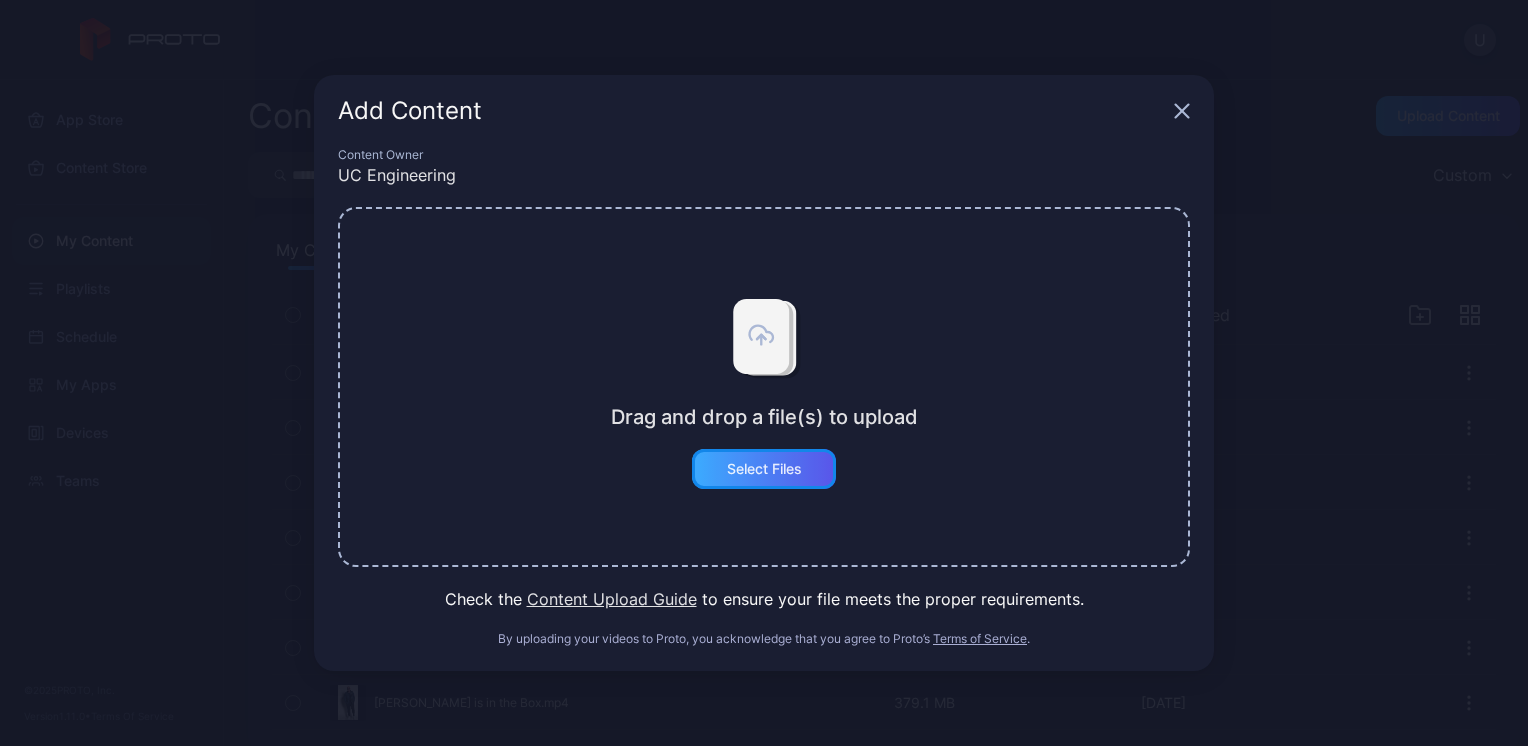 click on "Select Files" at bounding box center [764, 469] 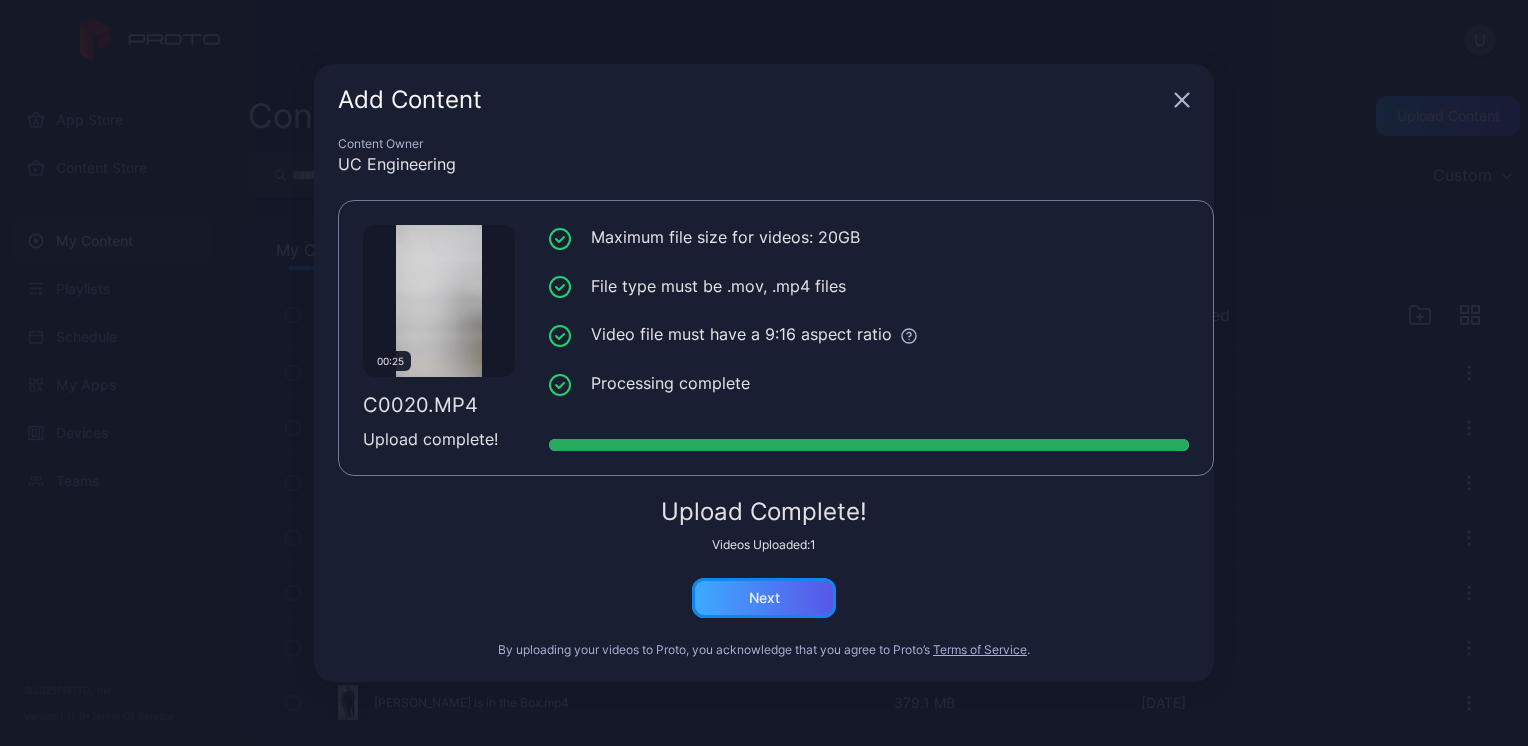 click on "Next" at bounding box center [764, 598] 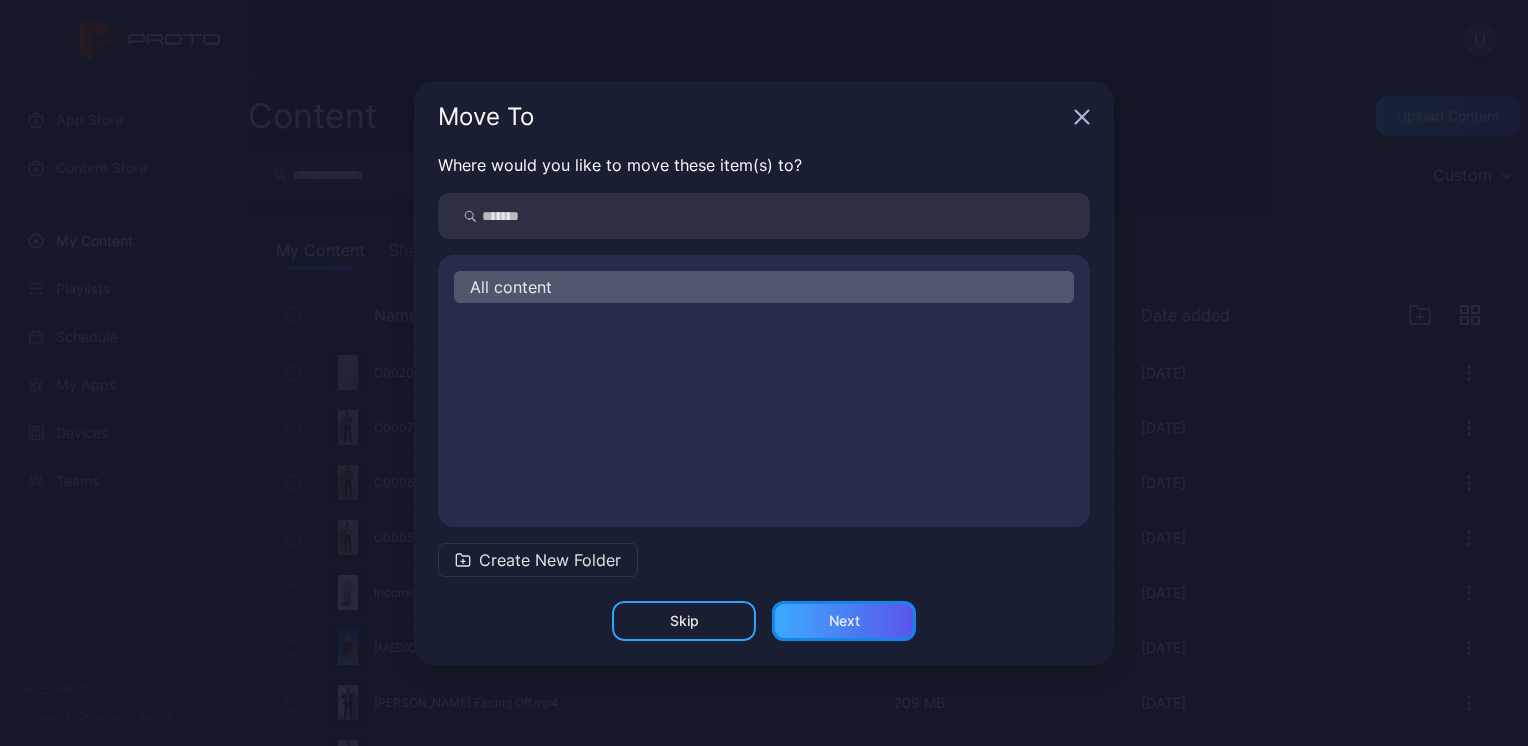 click on "Next" at bounding box center (844, 621) 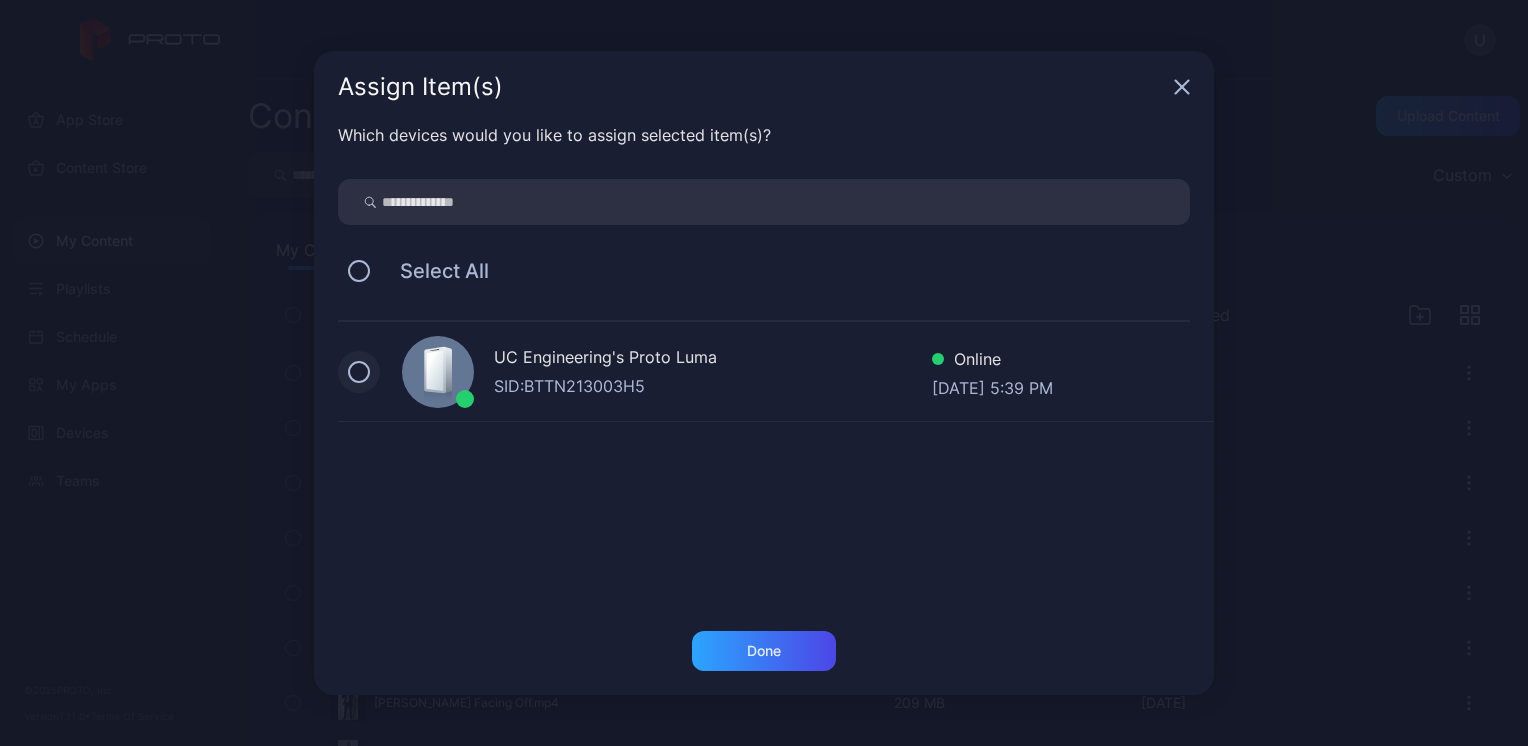 click at bounding box center [359, 372] 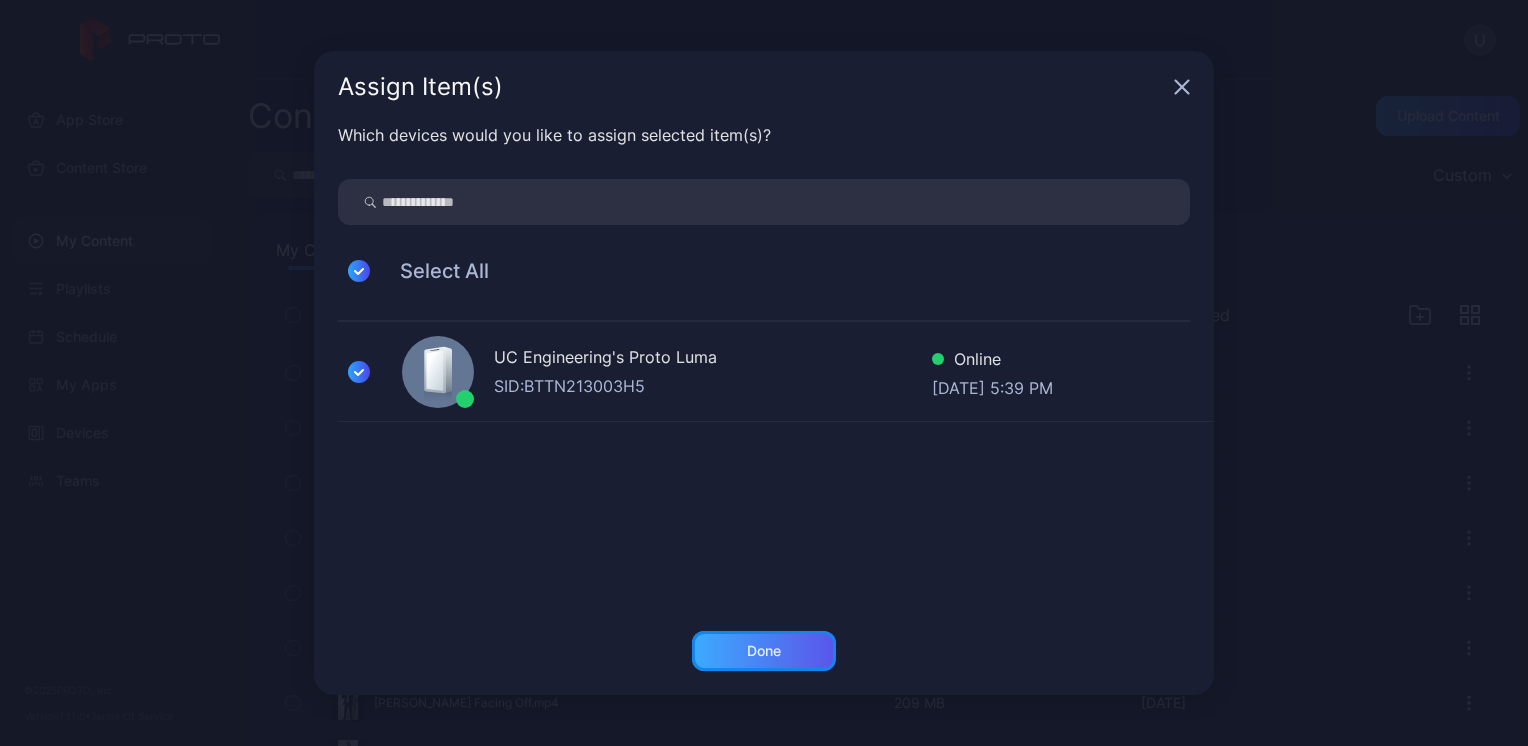 click on "Done" at bounding box center [764, 651] 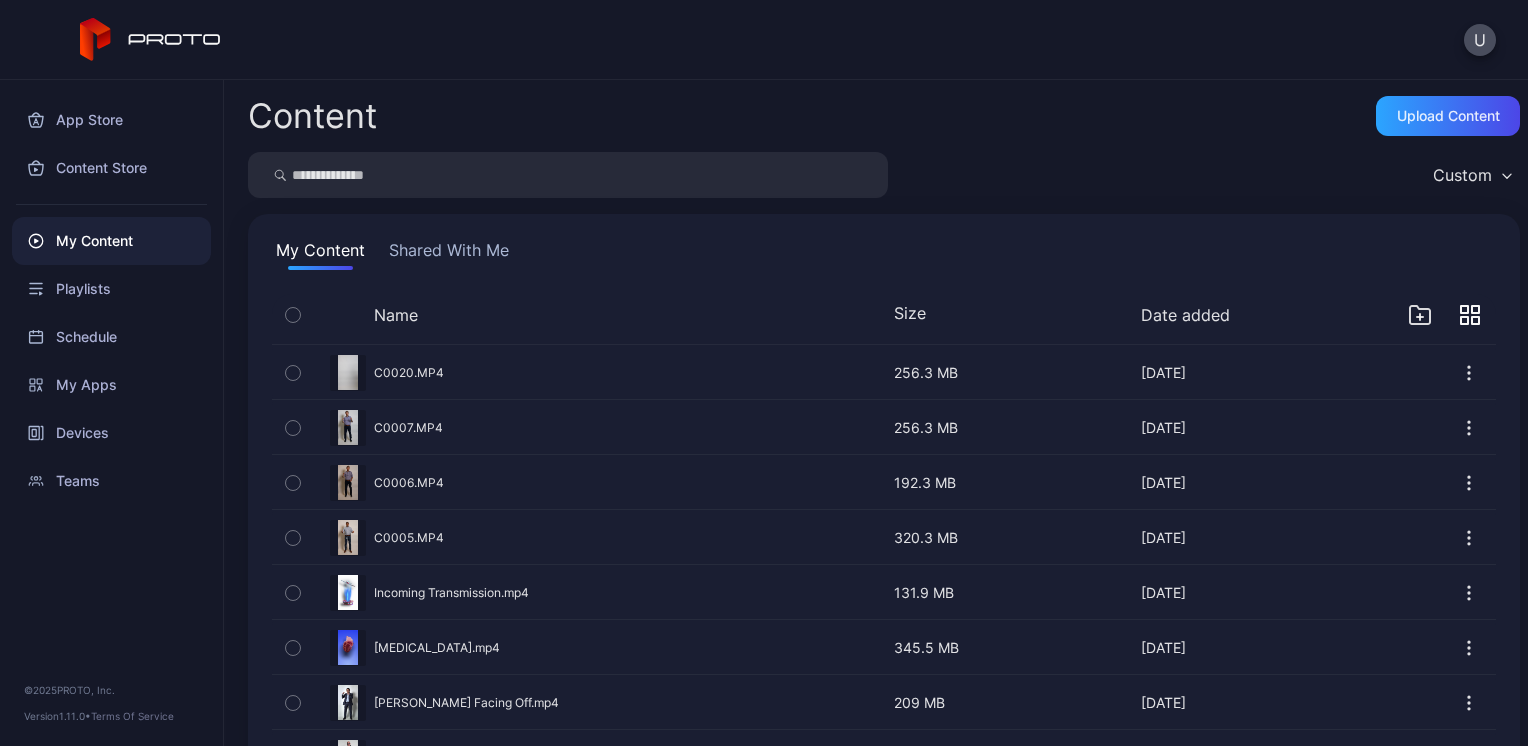 click on "Preview" at bounding box center (884, 427) 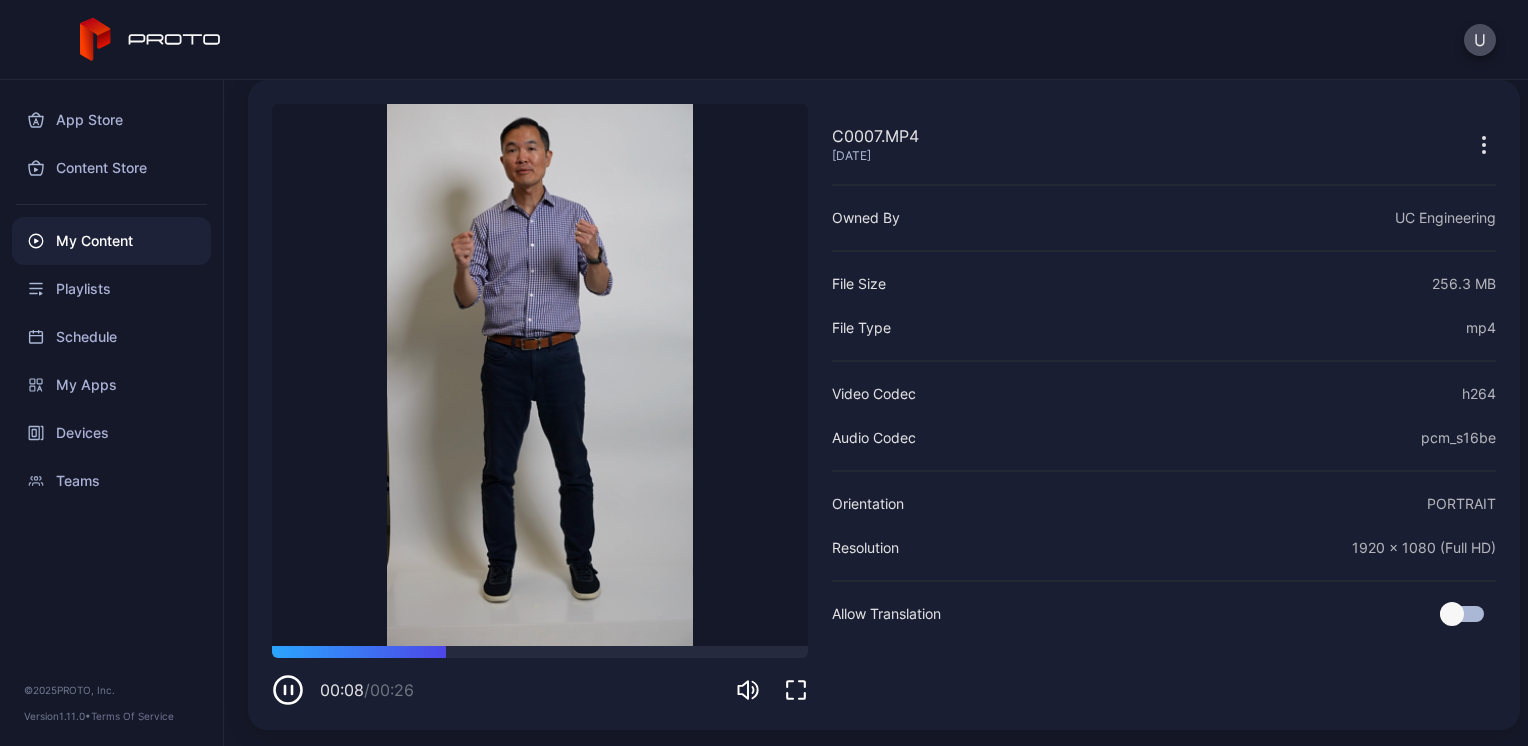 scroll, scrollTop: 0, scrollLeft: 0, axis: both 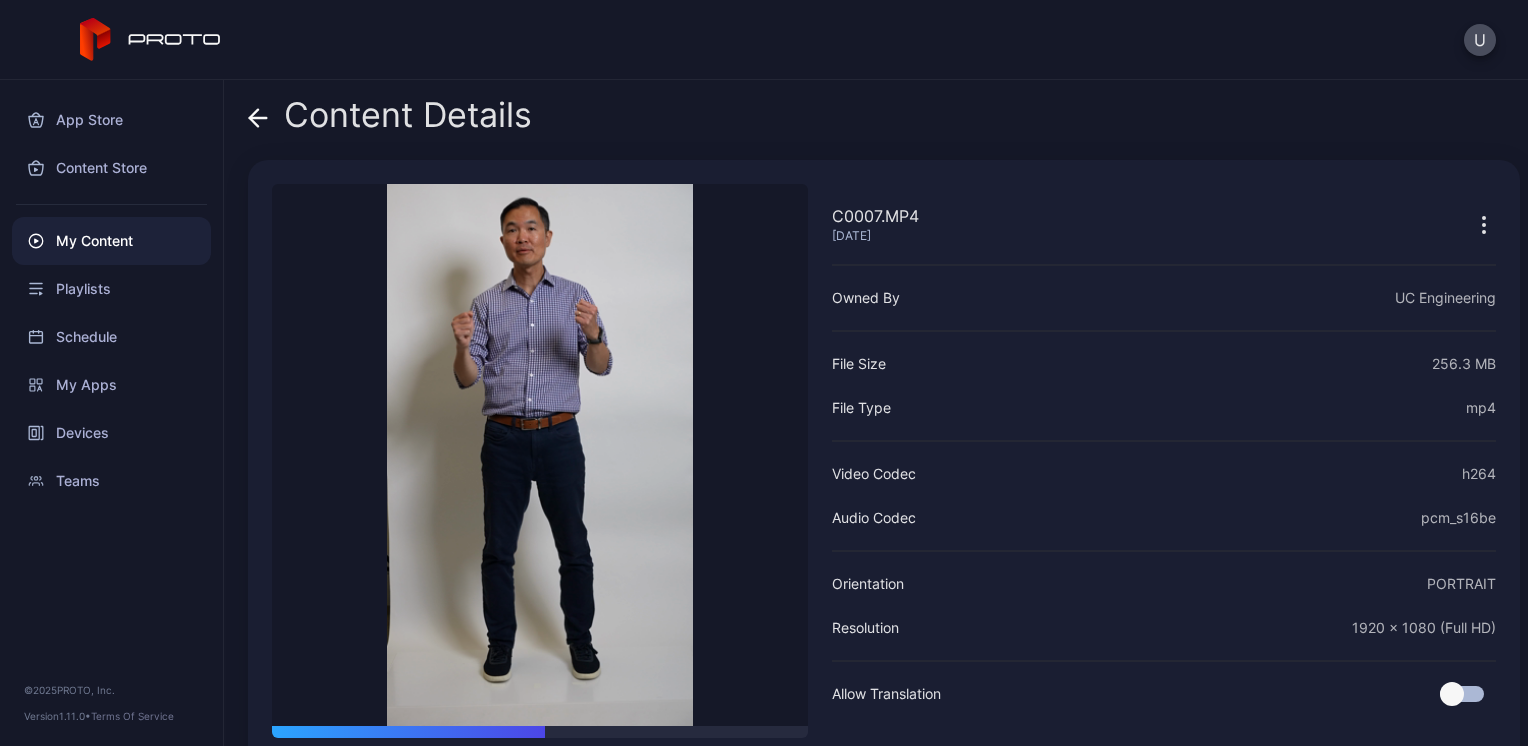 click 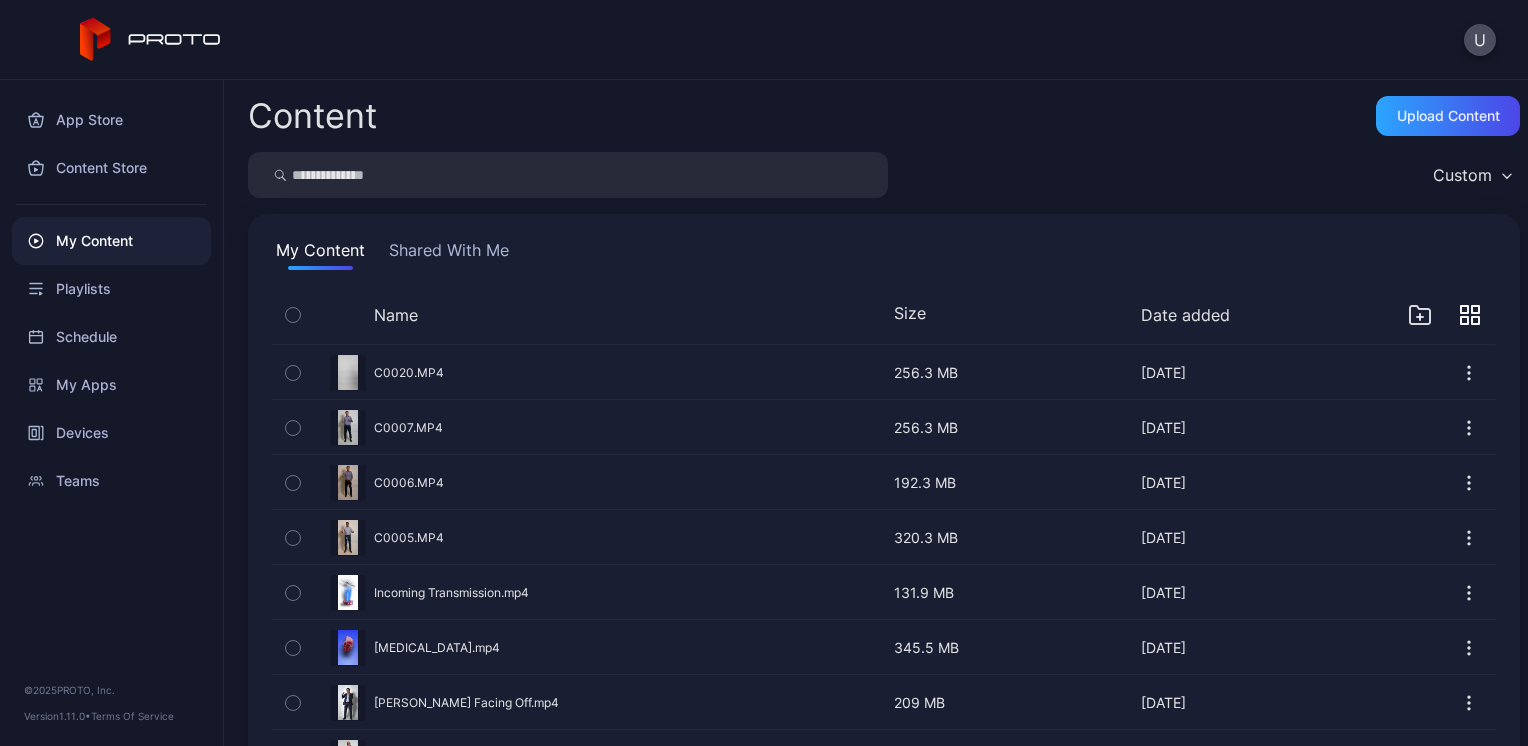 click on "Preview" at bounding box center [884, 482] 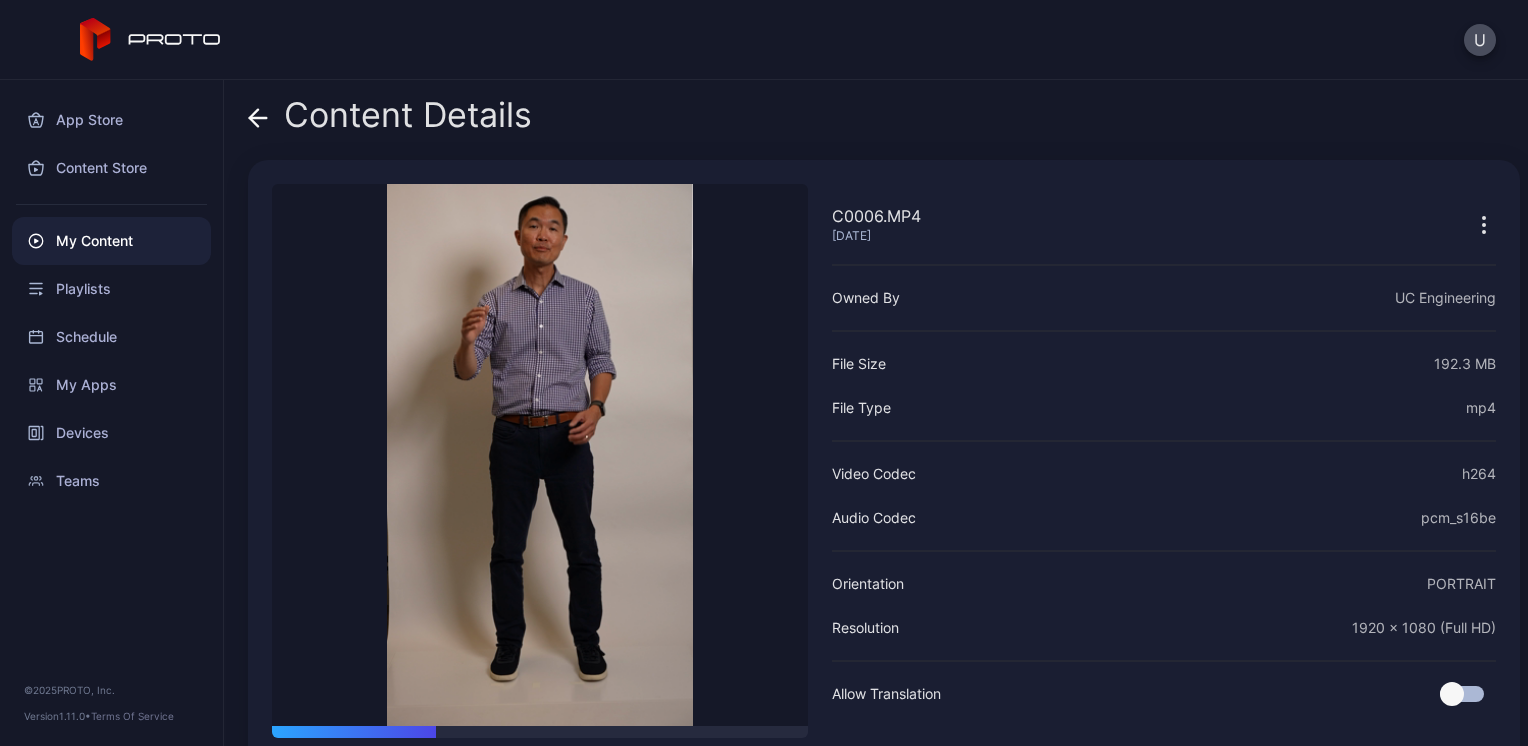 click 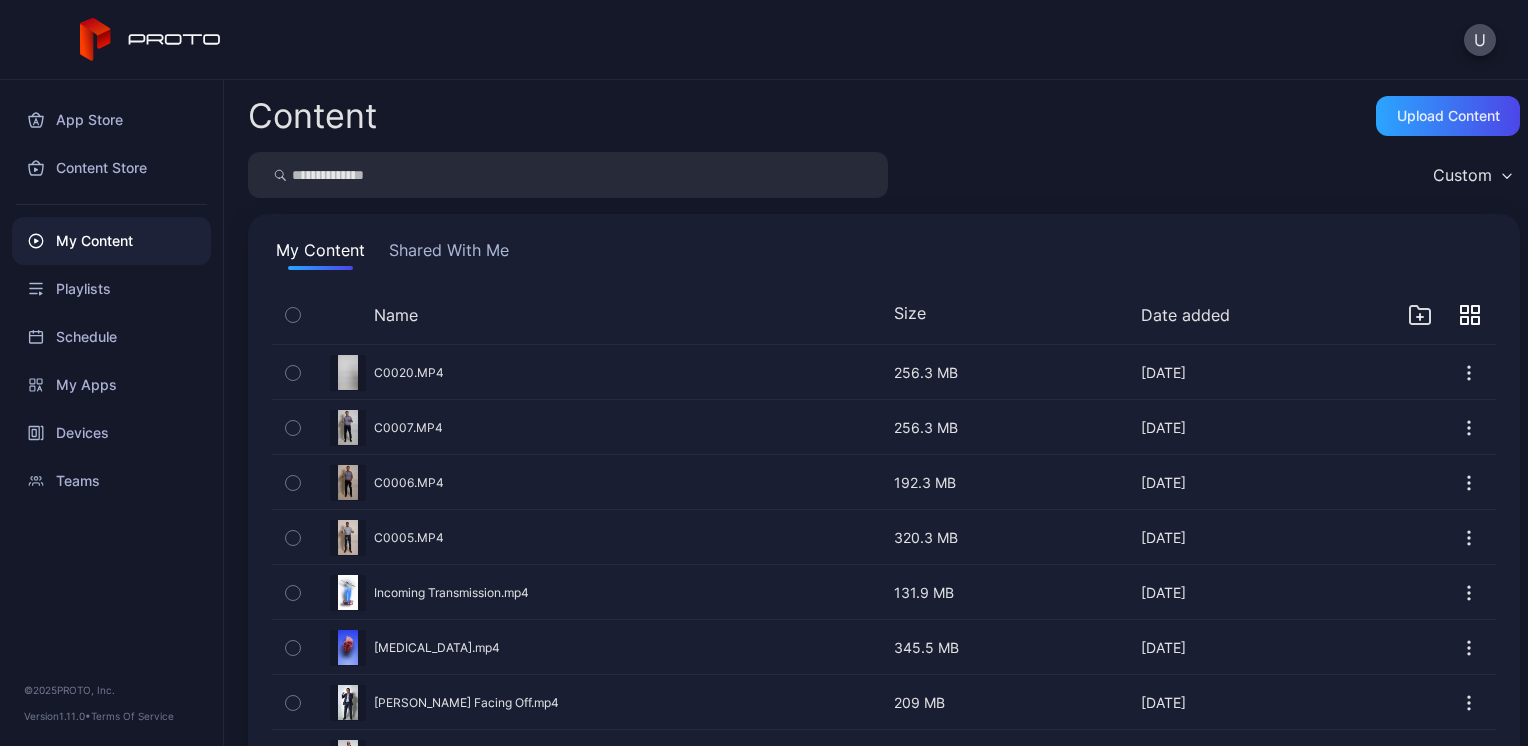 click 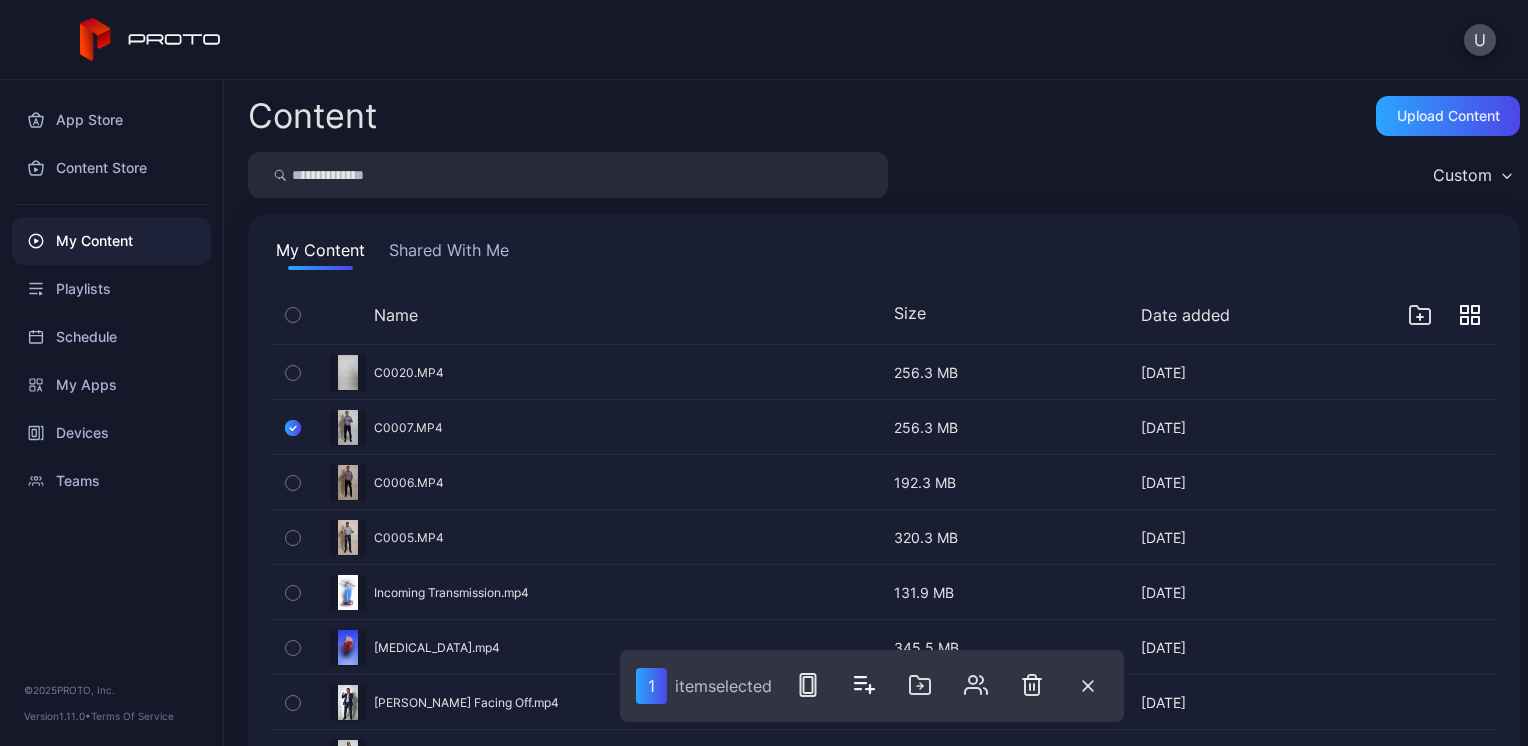 click 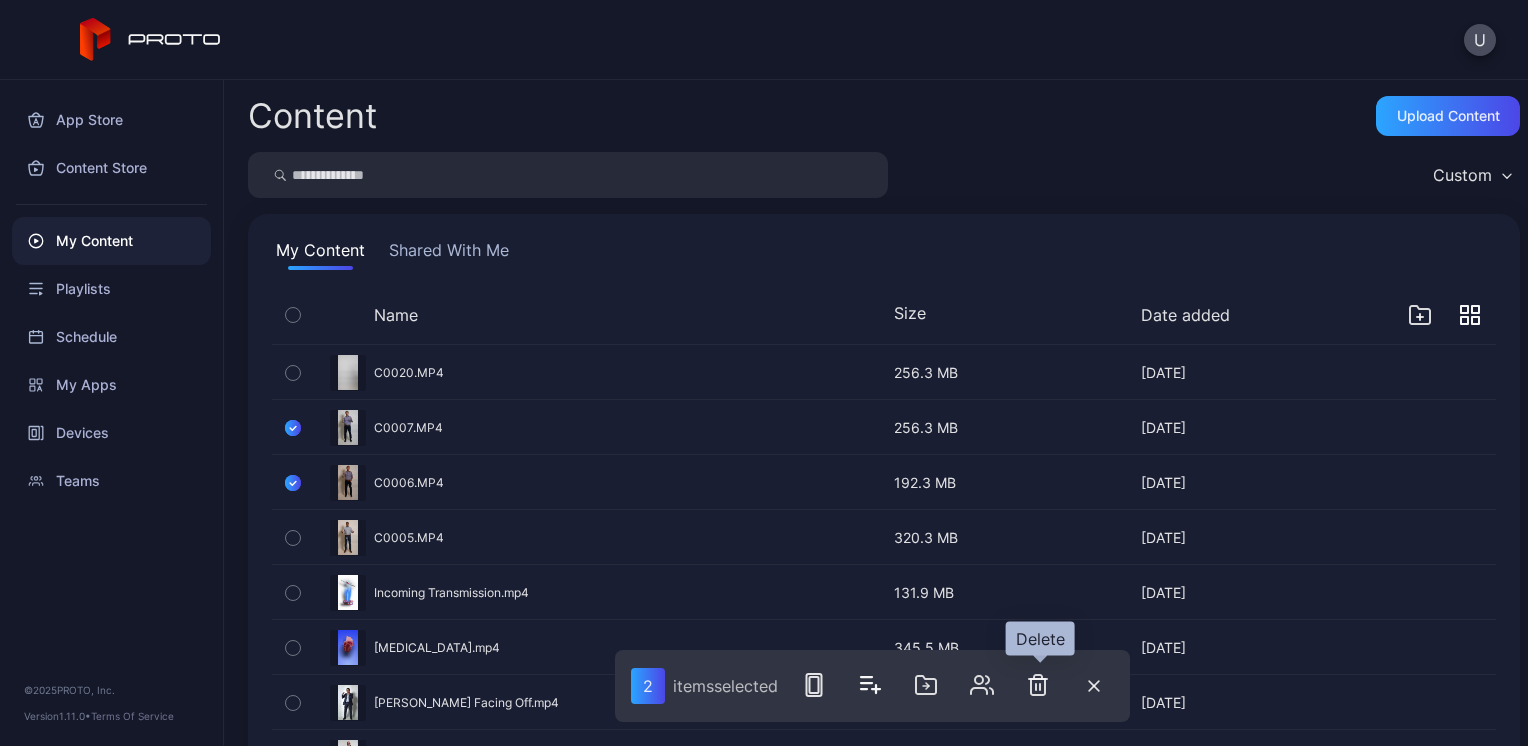 click 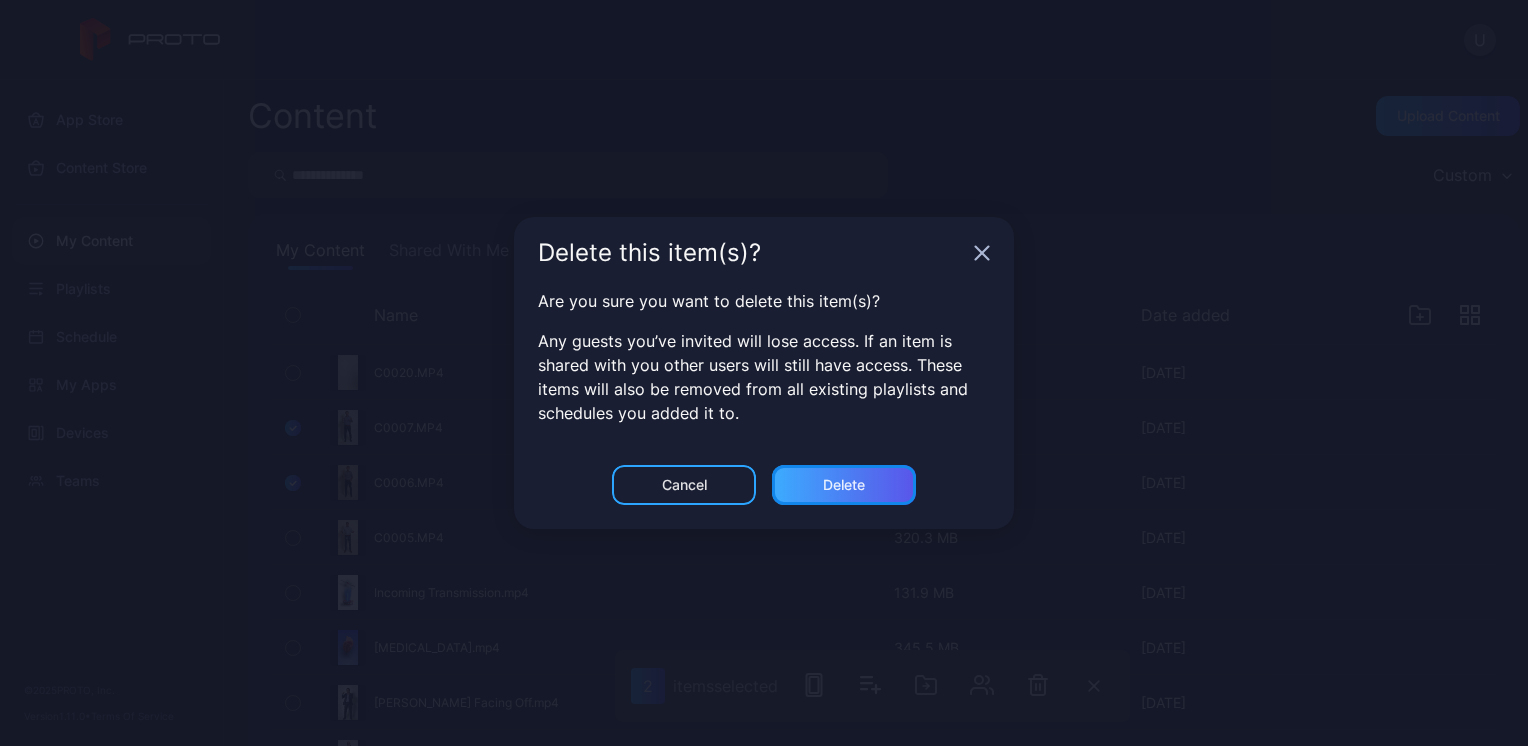 click on "Delete" at bounding box center [844, 485] 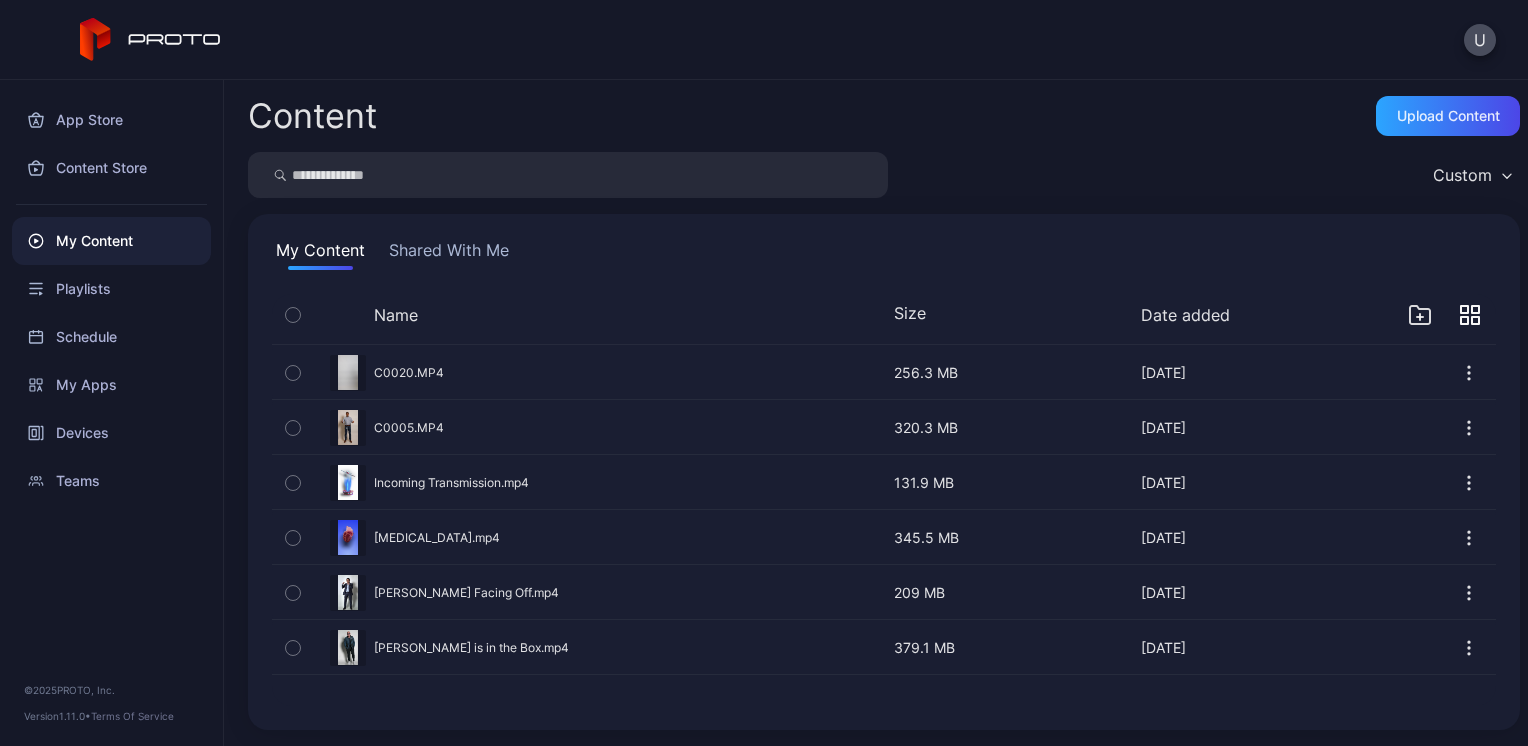 click on "Preview" at bounding box center [884, 372] 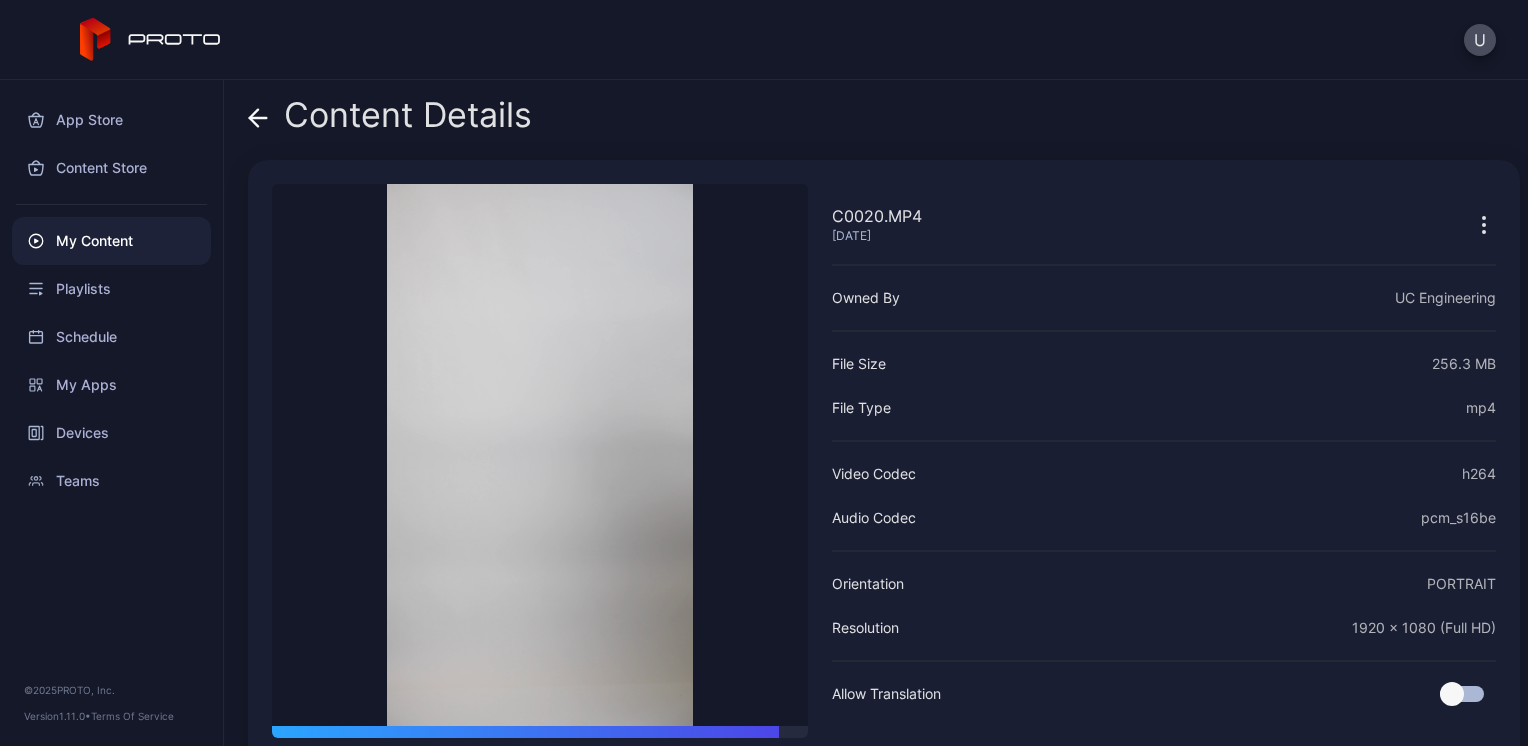 click 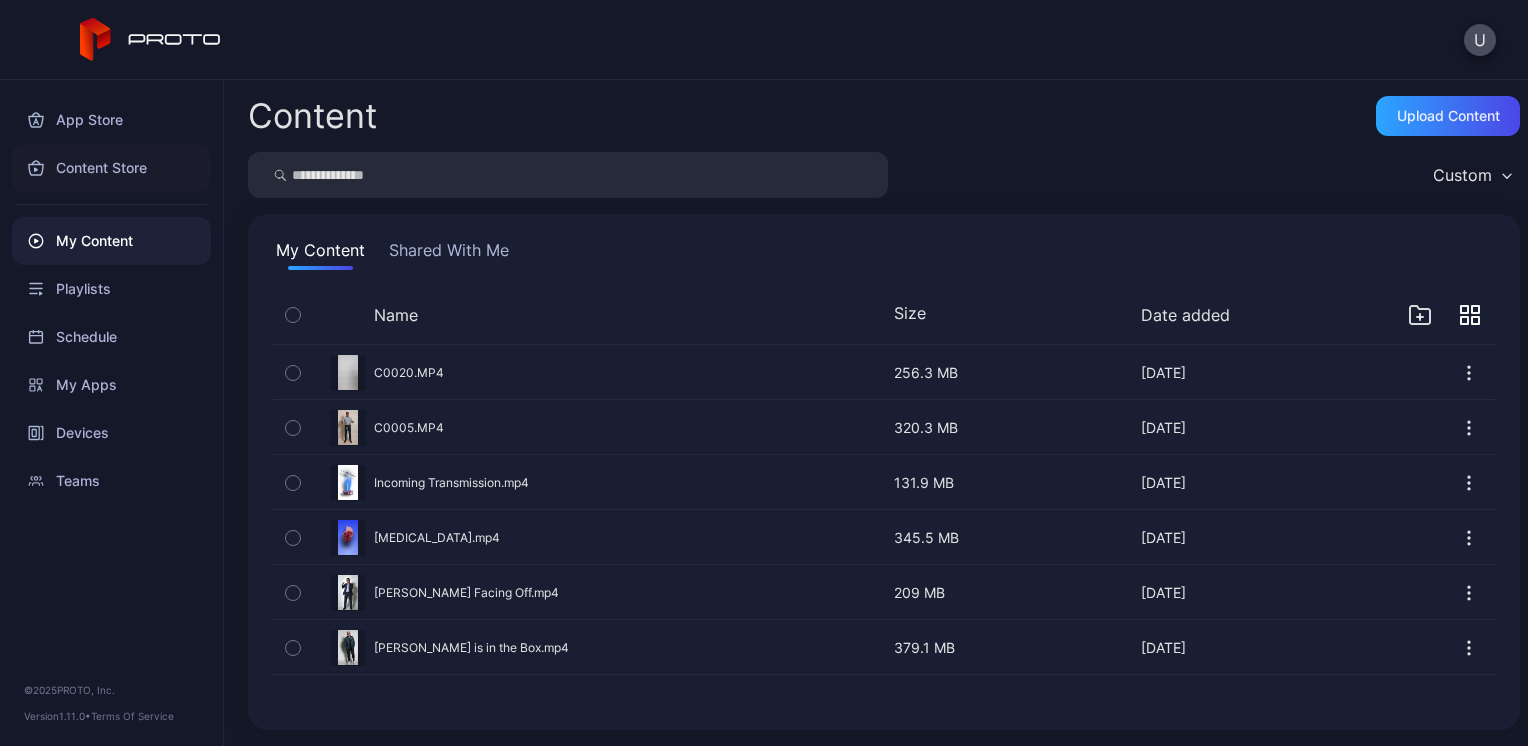 click on "Content Store" at bounding box center (111, 168) 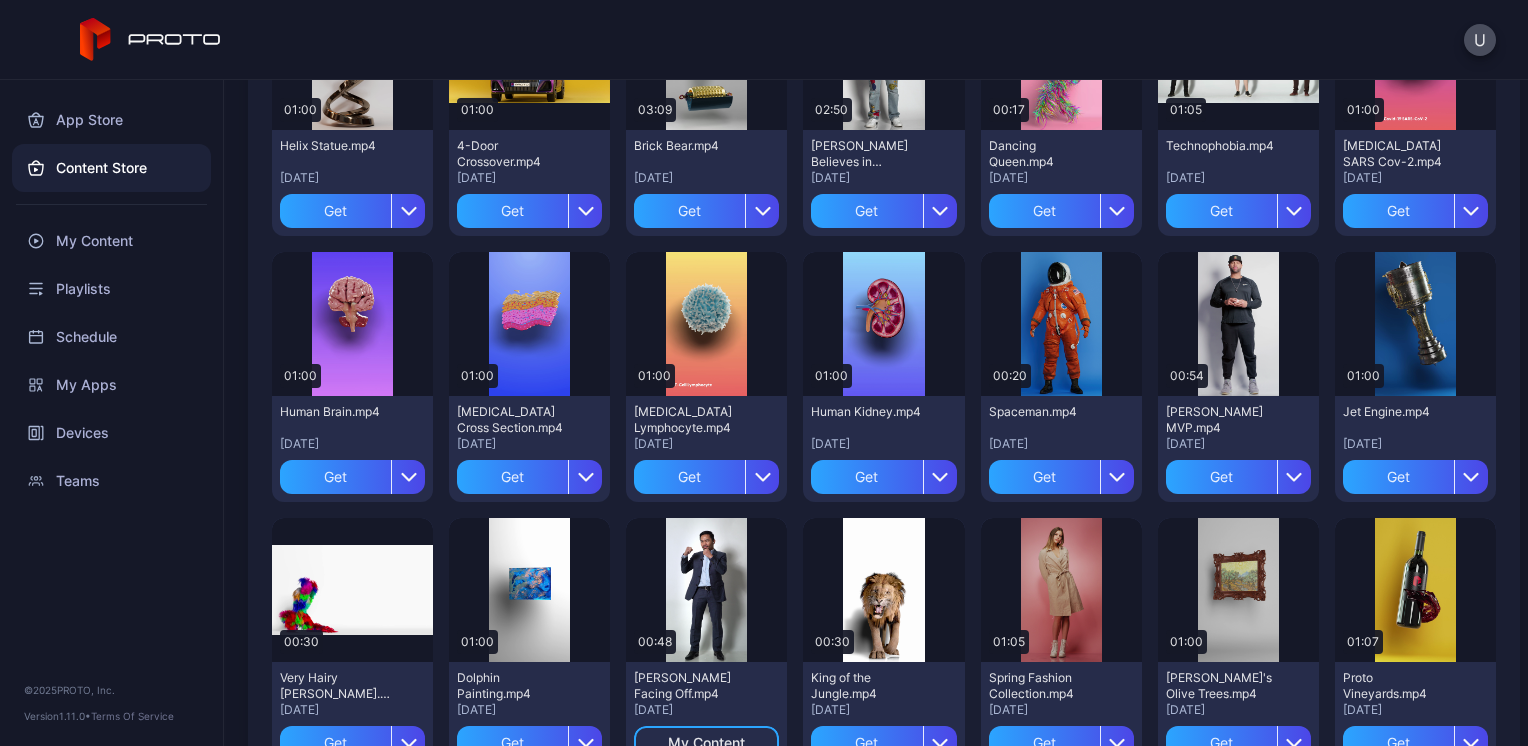 scroll, scrollTop: 555, scrollLeft: 0, axis: vertical 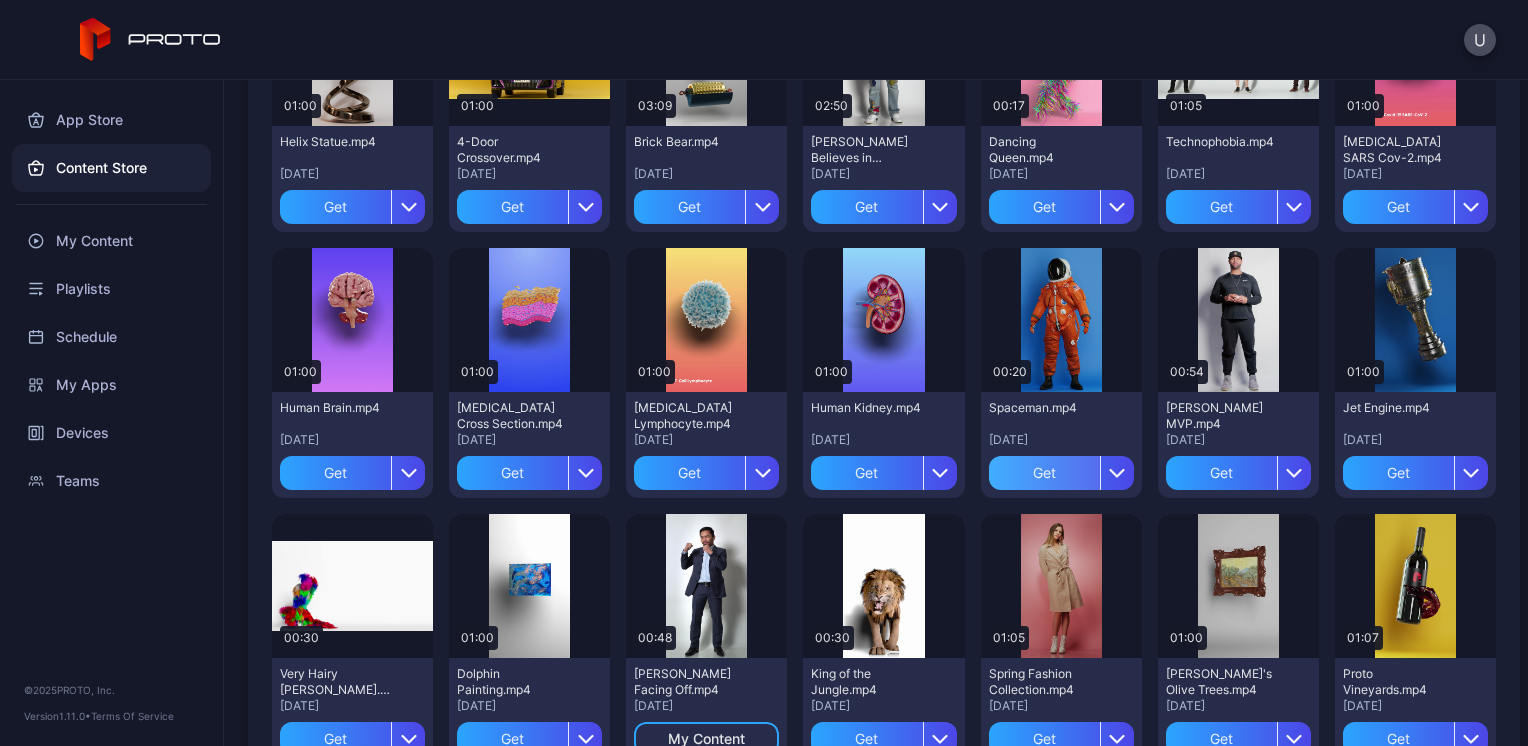 click on "Get" at bounding box center (1044, 473) 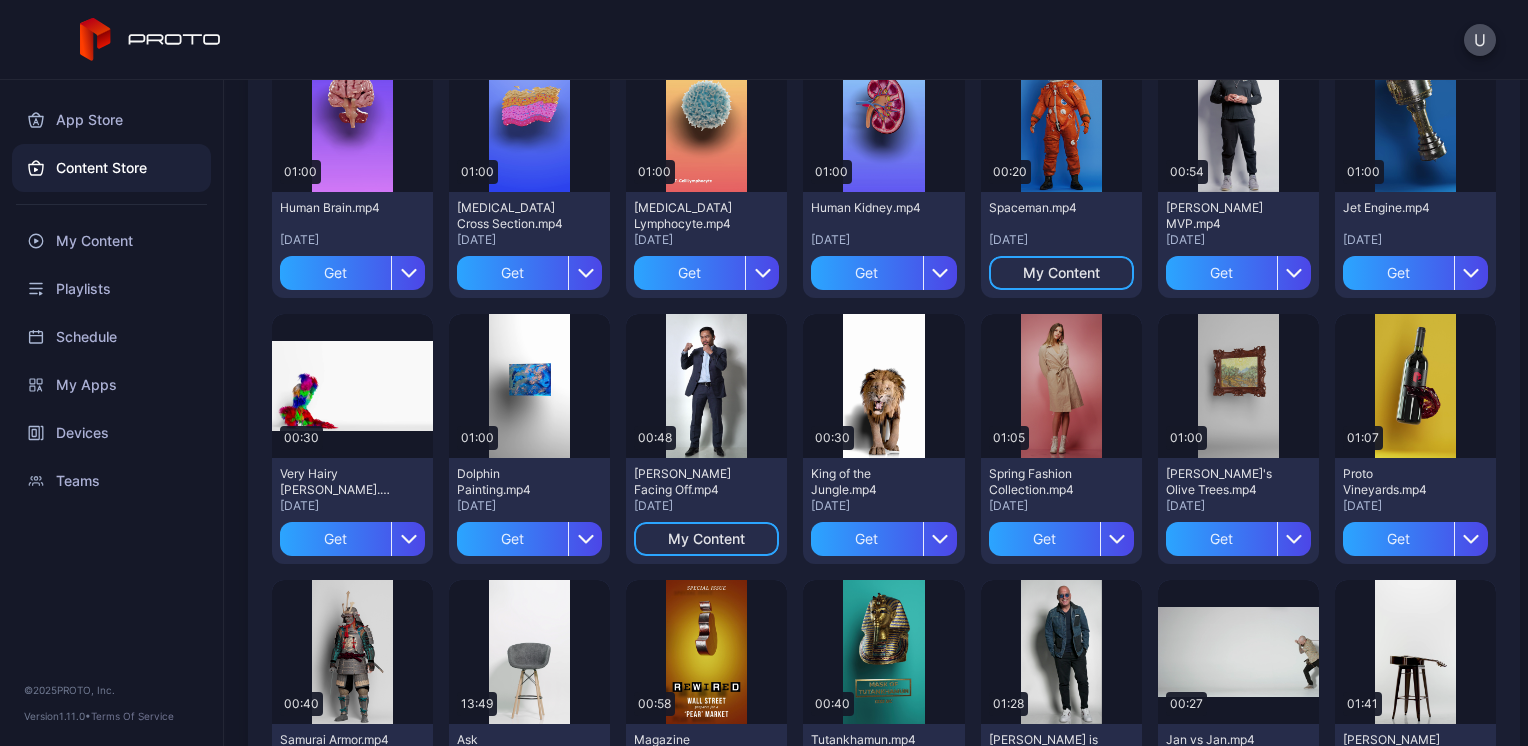 scroll, scrollTop: 790, scrollLeft: 0, axis: vertical 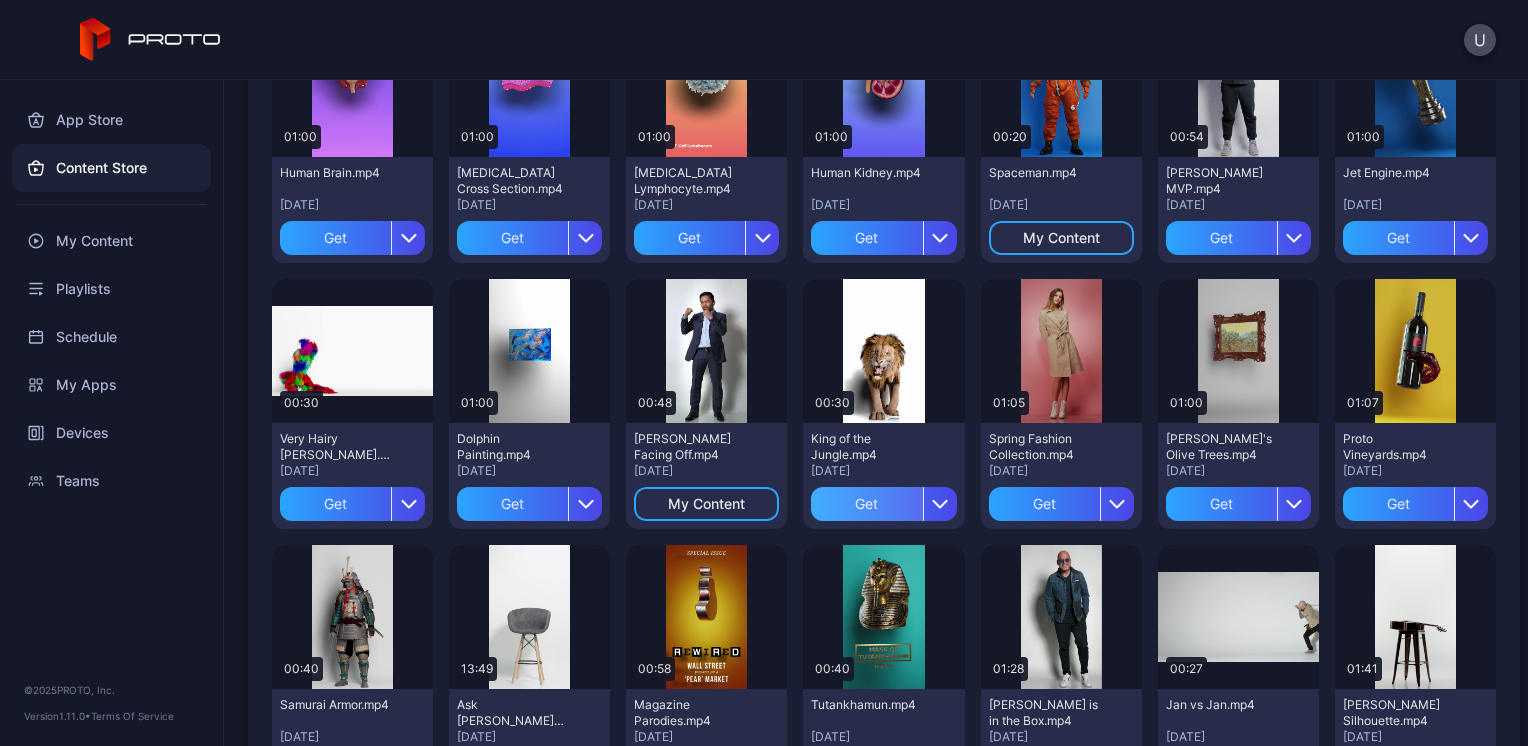 click on "Get" at bounding box center (866, 504) 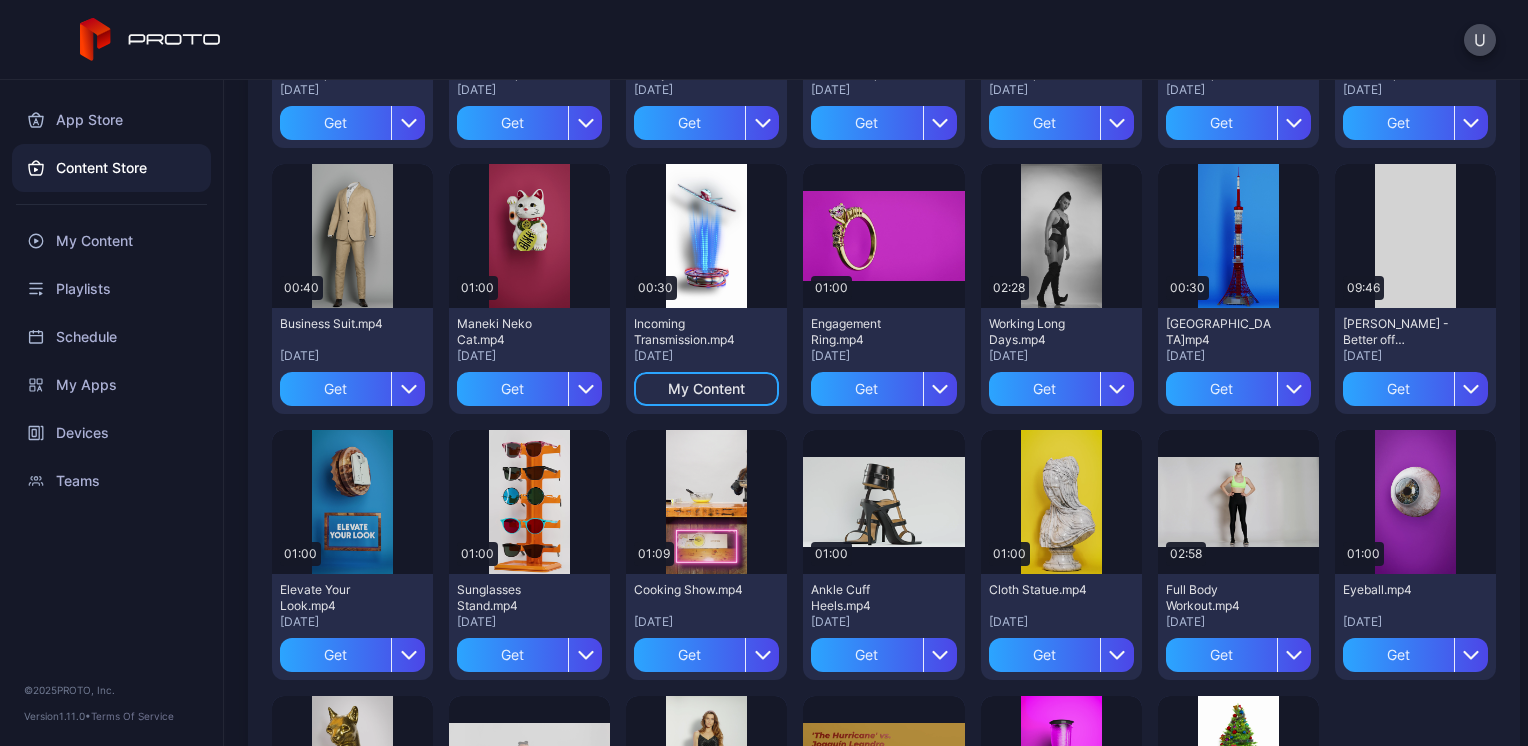 scroll, scrollTop: 2592, scrollLeft: 0, axis: vertical 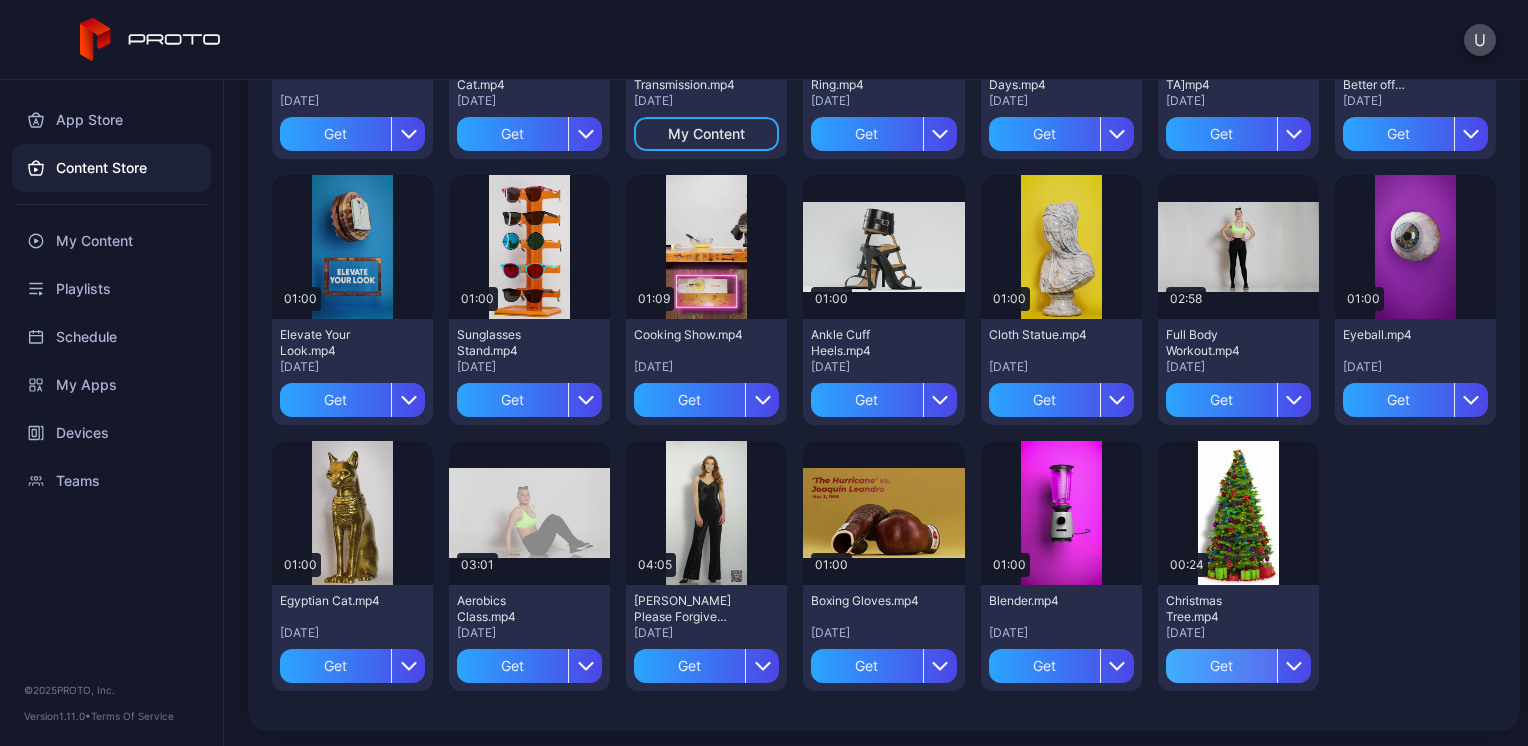 click on "Get" at bounding box center [1221, 666] 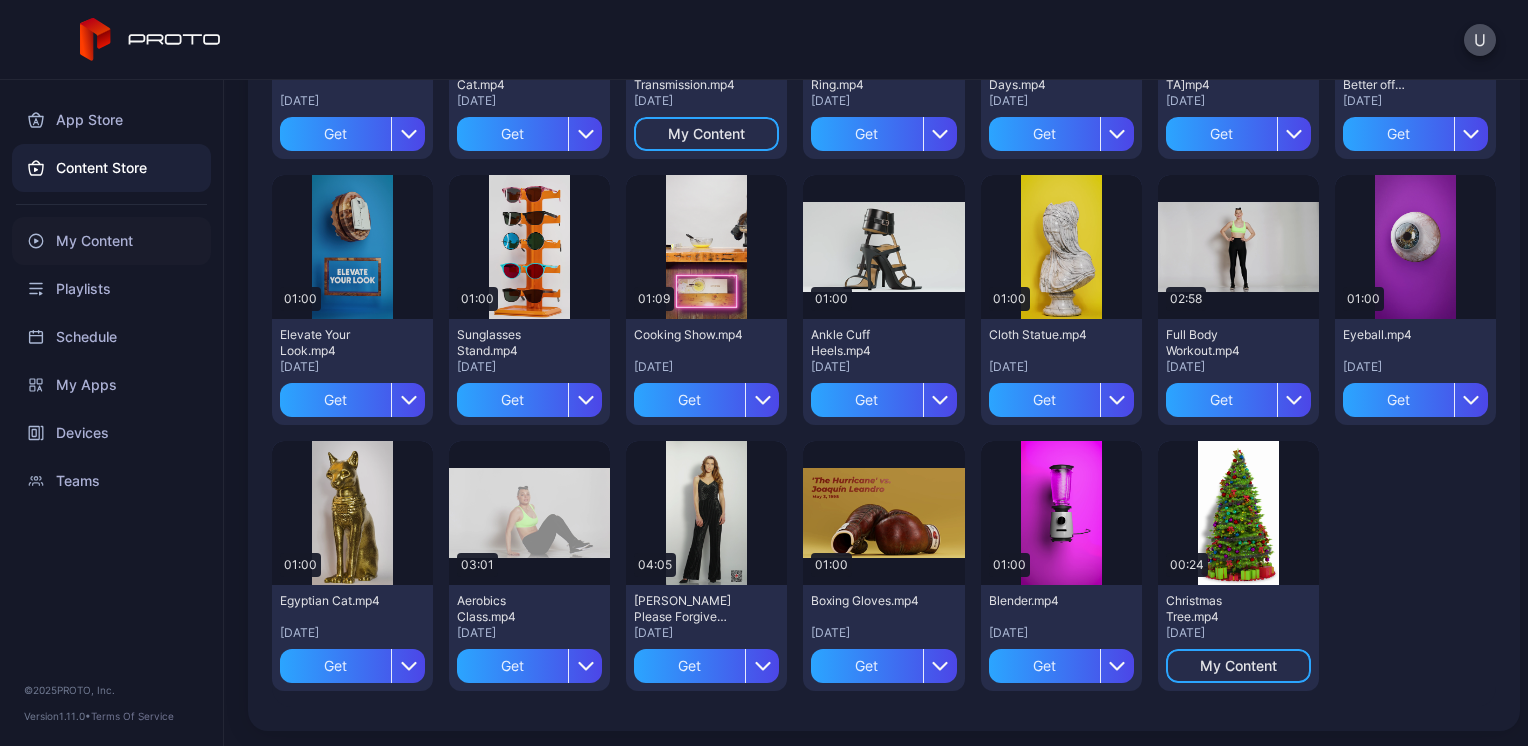 click on "My Content" at bounding box center (111, 241) 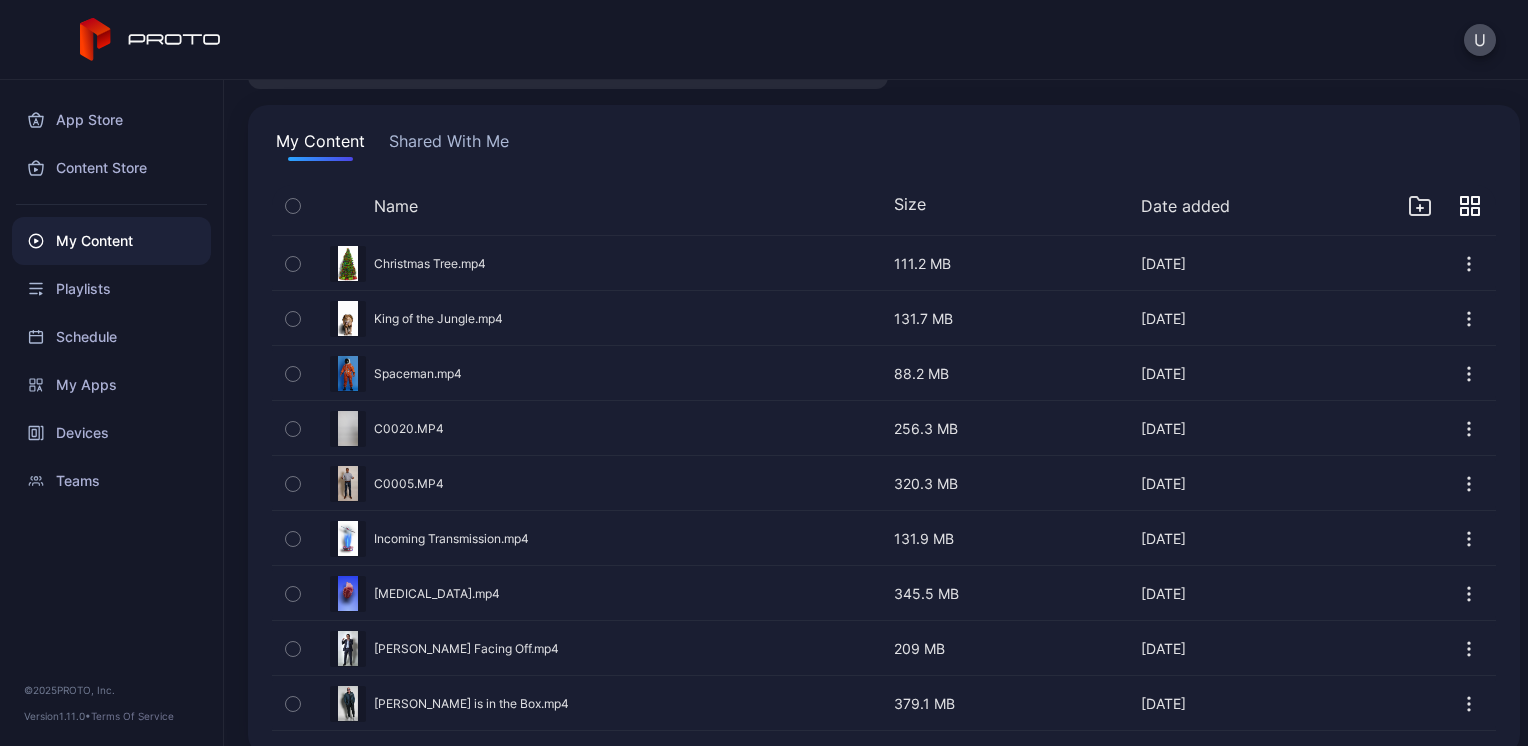 scroll, scrollTop: 129, scrollLeft: 0, axis: vertical 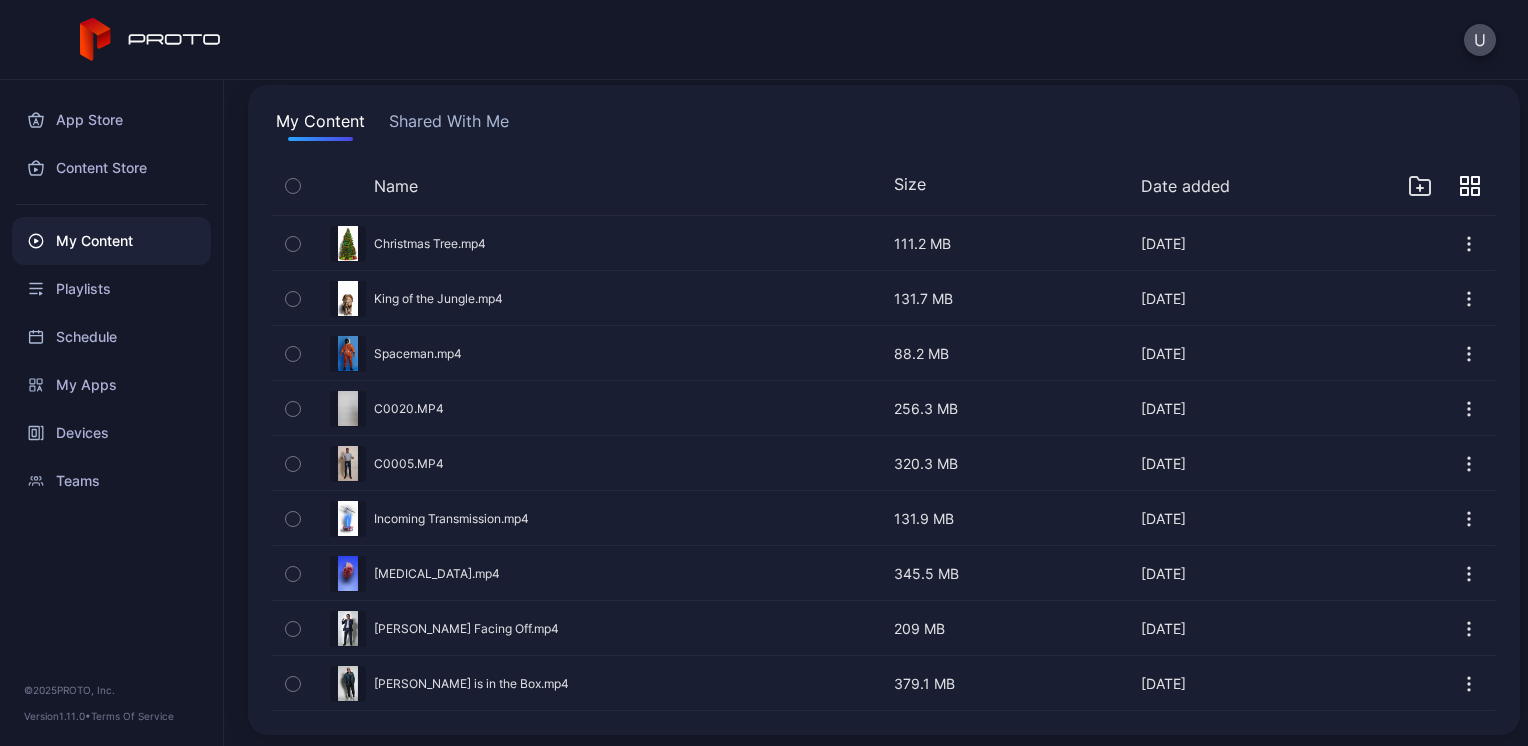 click 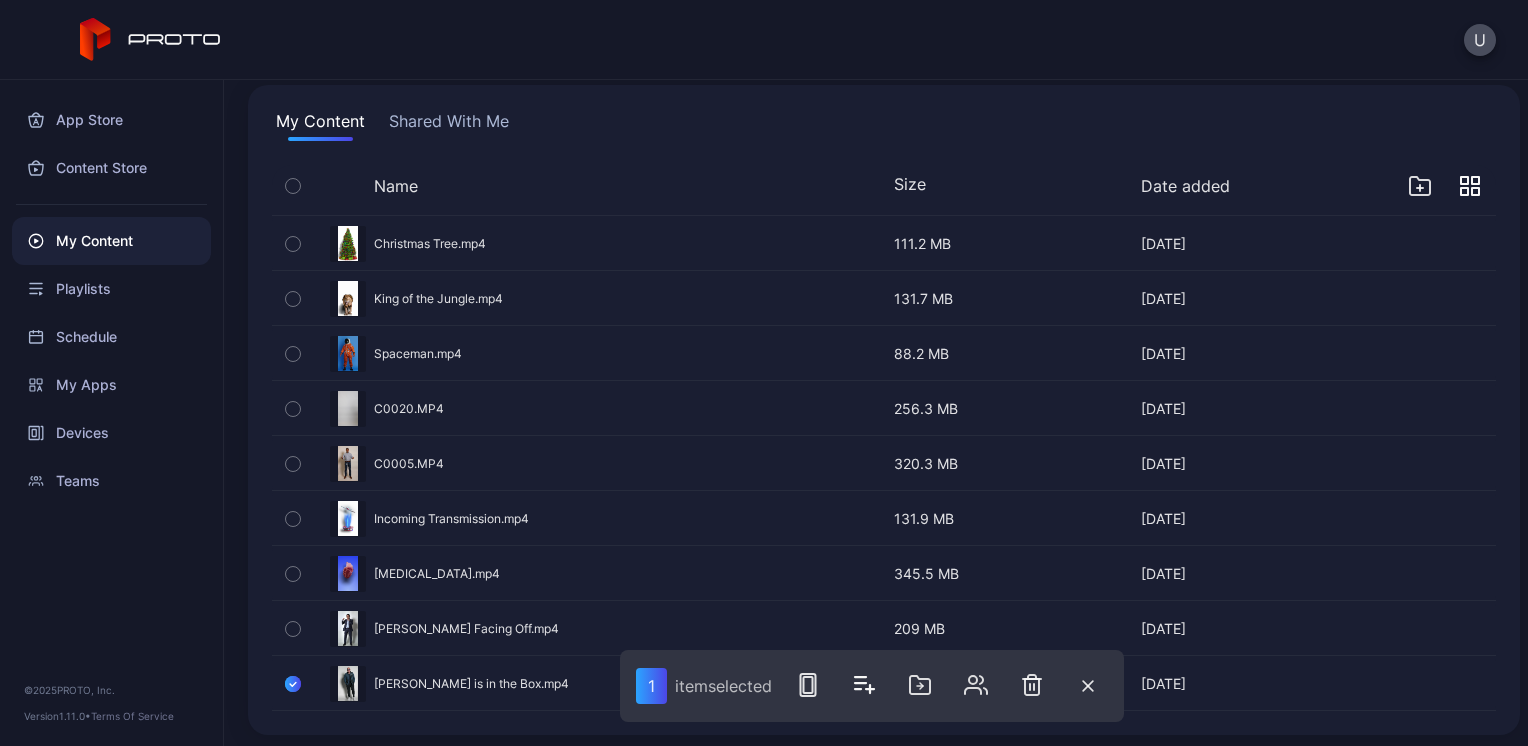 click 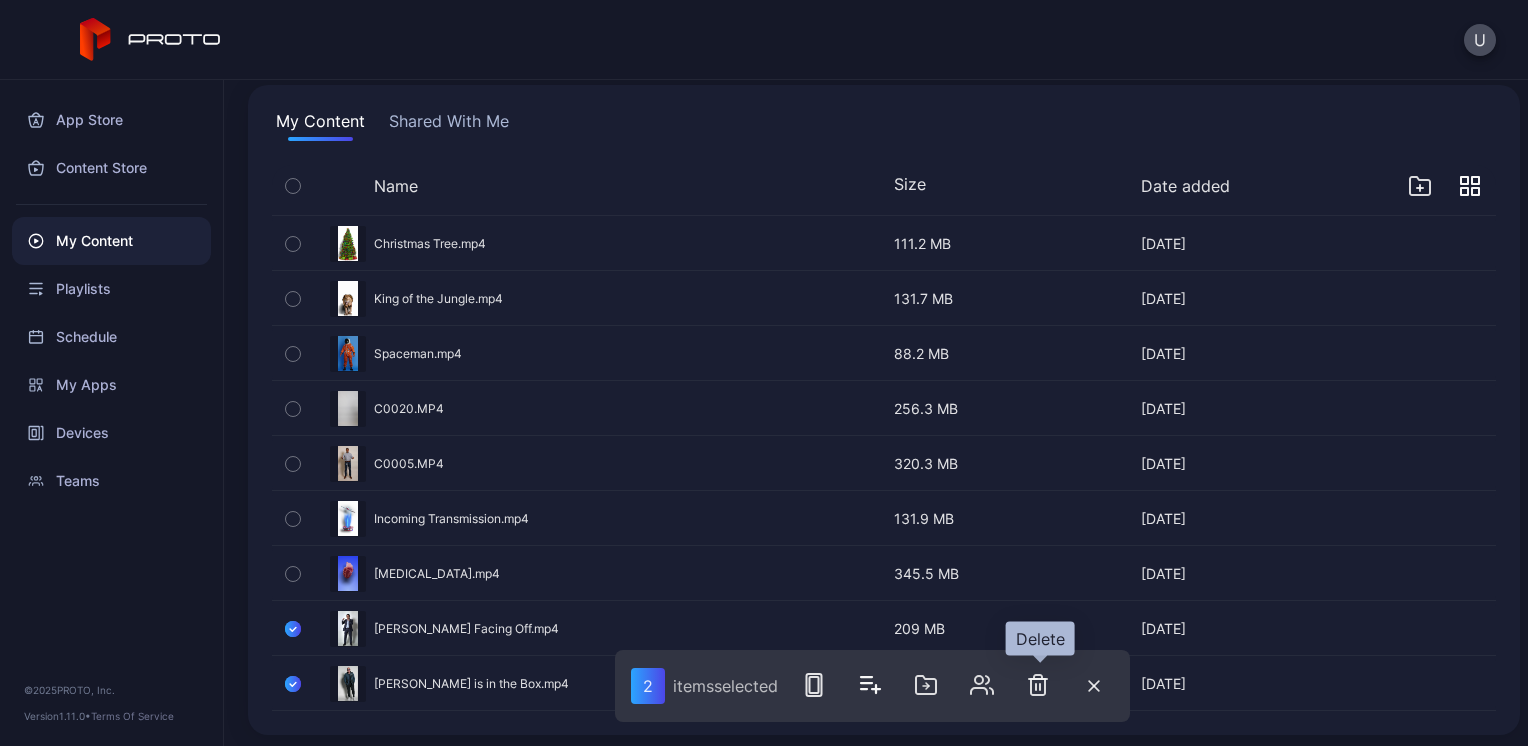 click 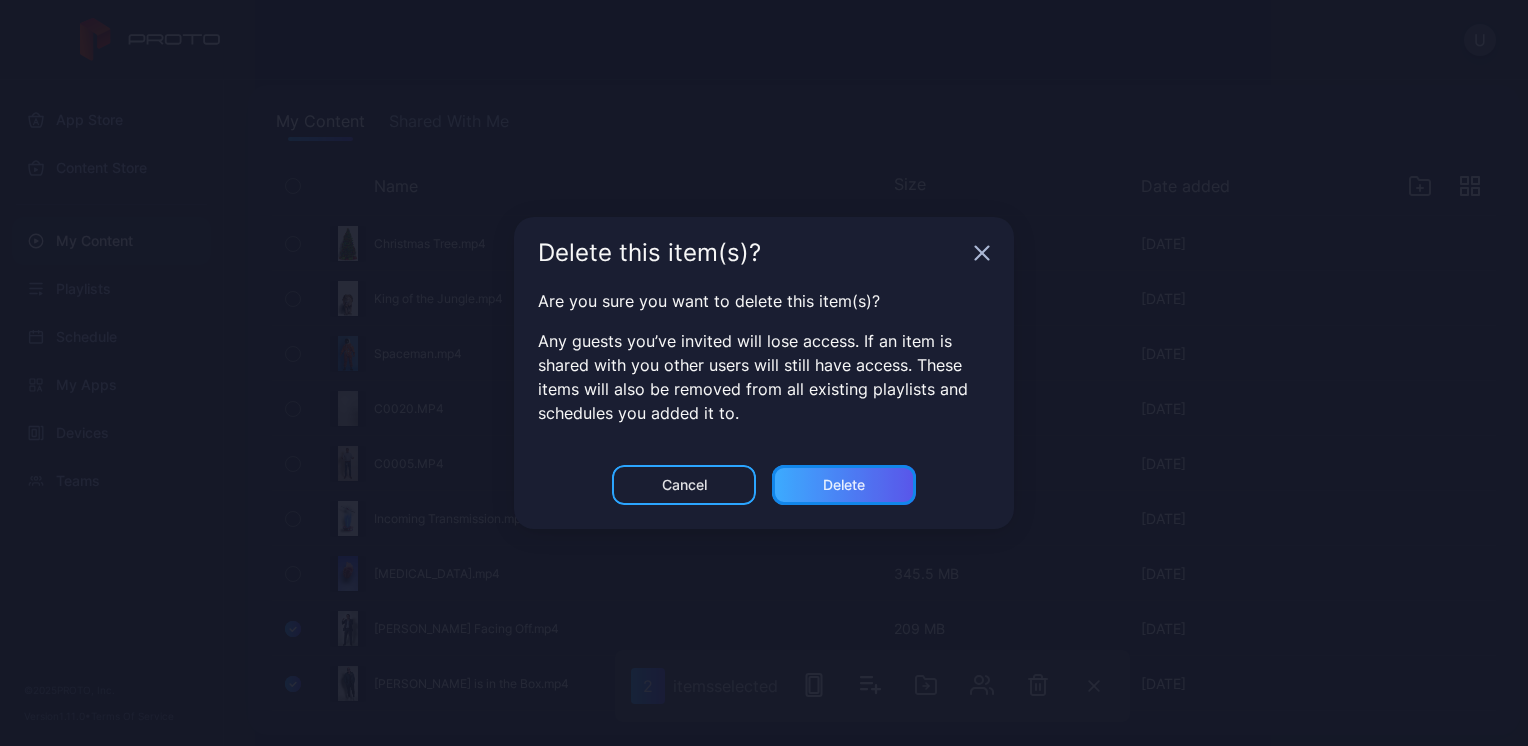 click on "Delete" at bounding box center [844, 485] 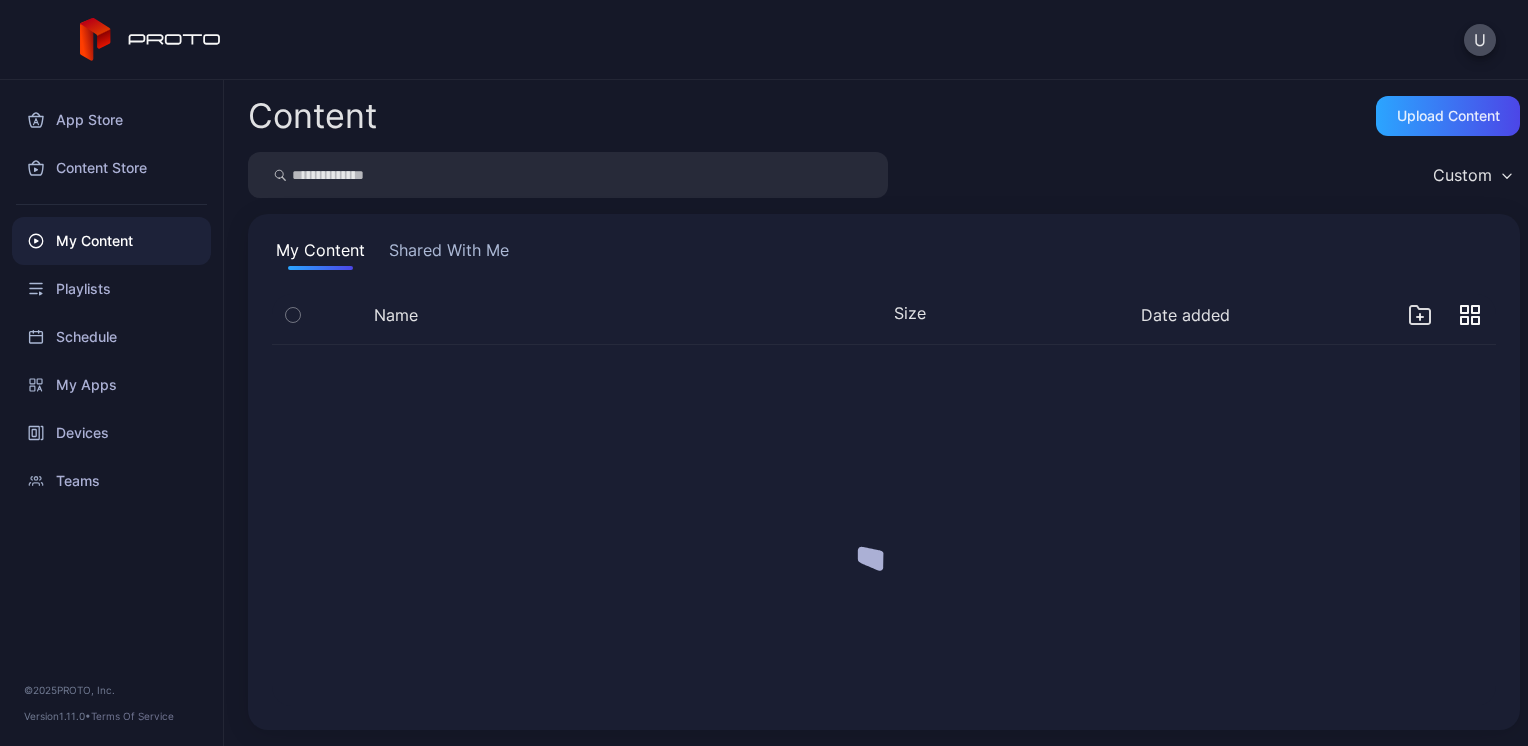 scroll, scrollTop: 0, scrollLeft: 0, axis: both 